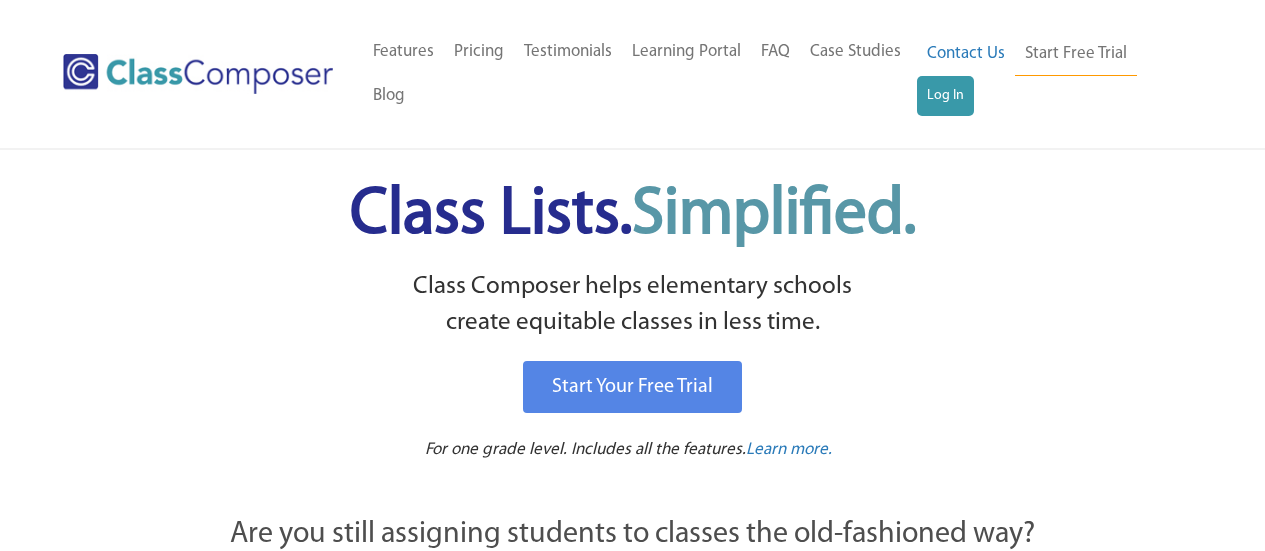 scroll, scrollTop: 0, scrollLeft: 0, axis: both 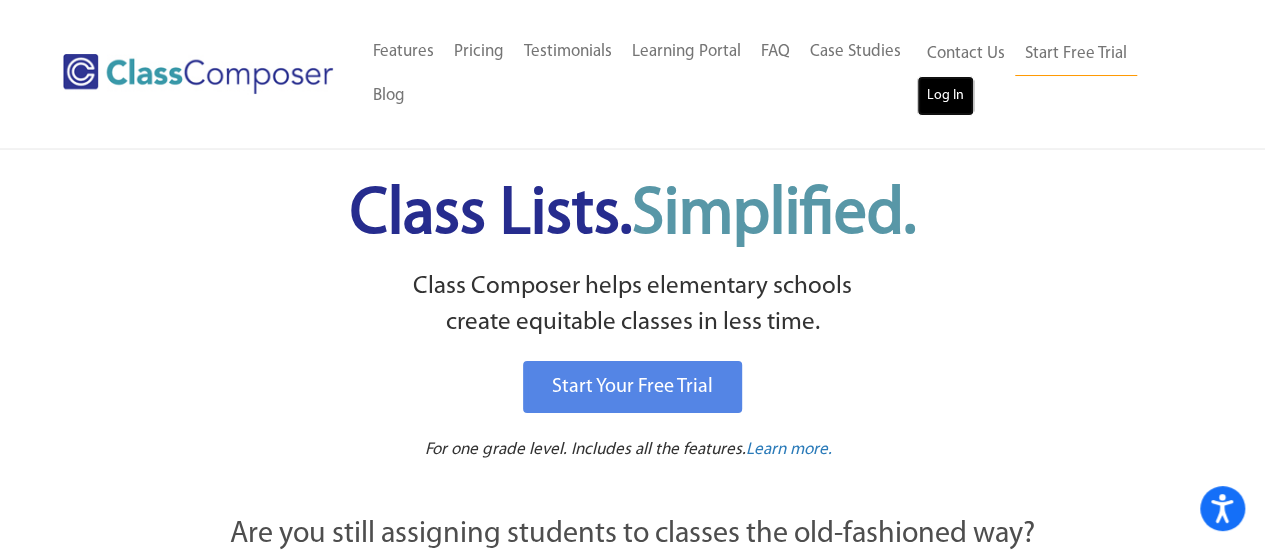 click on "Log In" at bounding box center [945, 96] 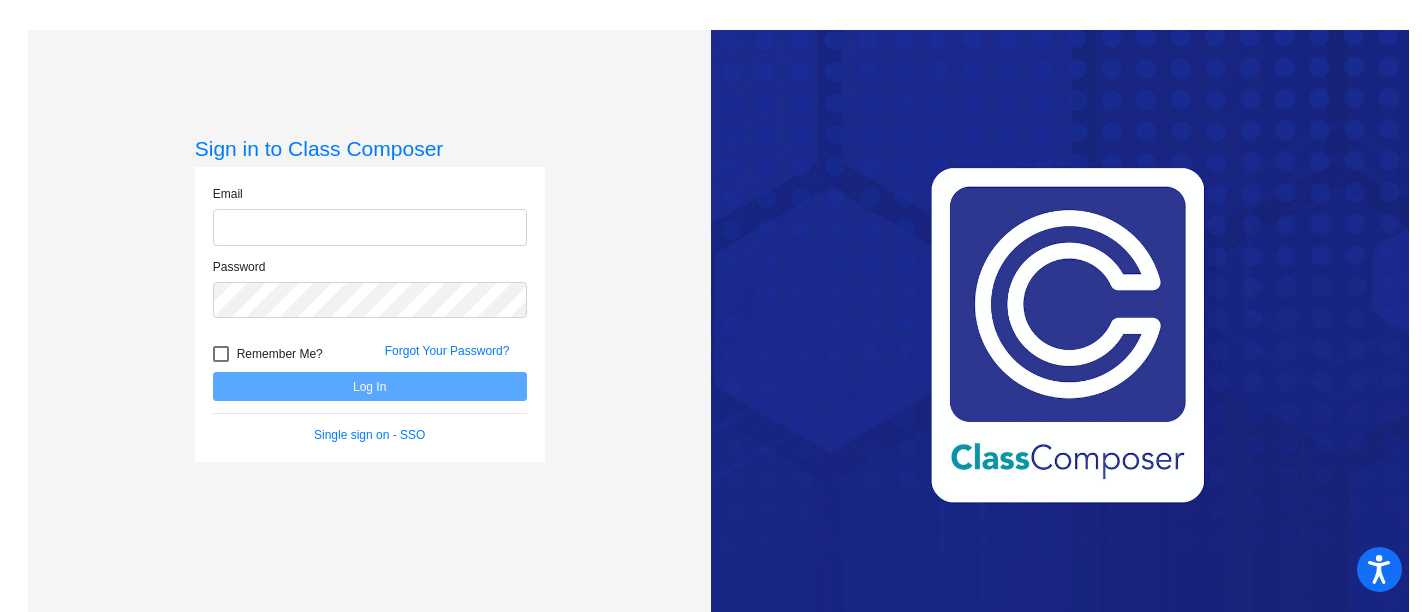 scroll, scrollTop: 0, scrollLeft: 0, axis: both 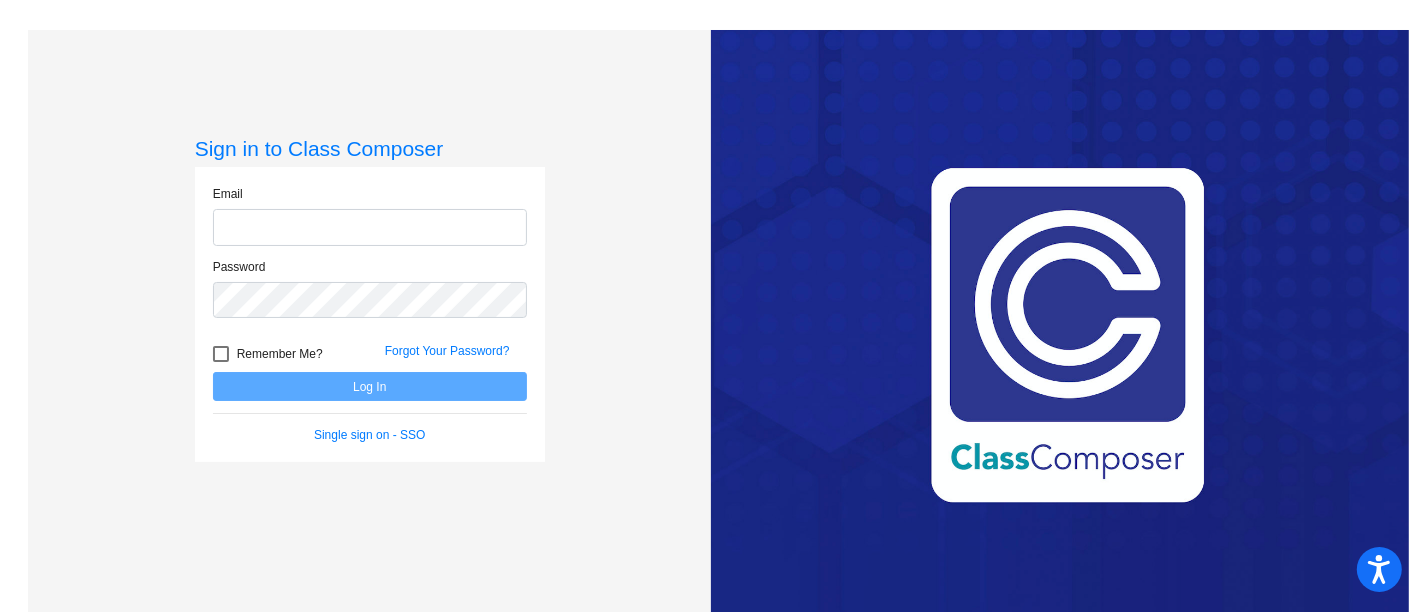 click 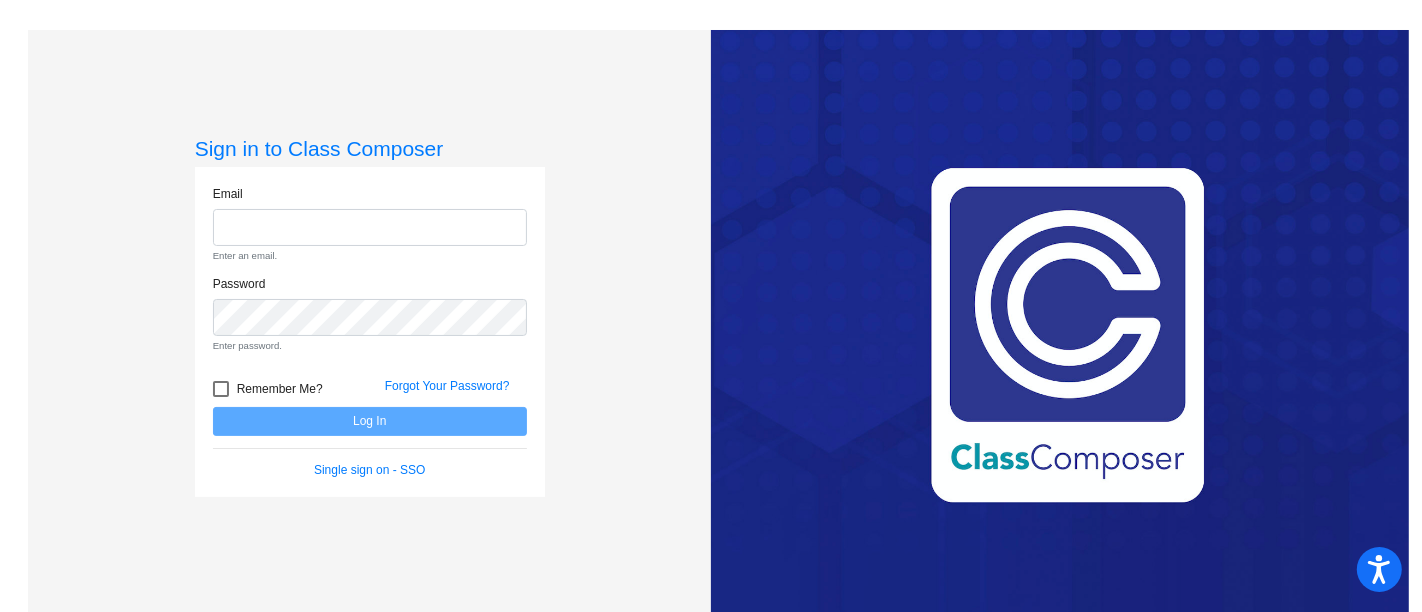 type on "[EMAIL]" 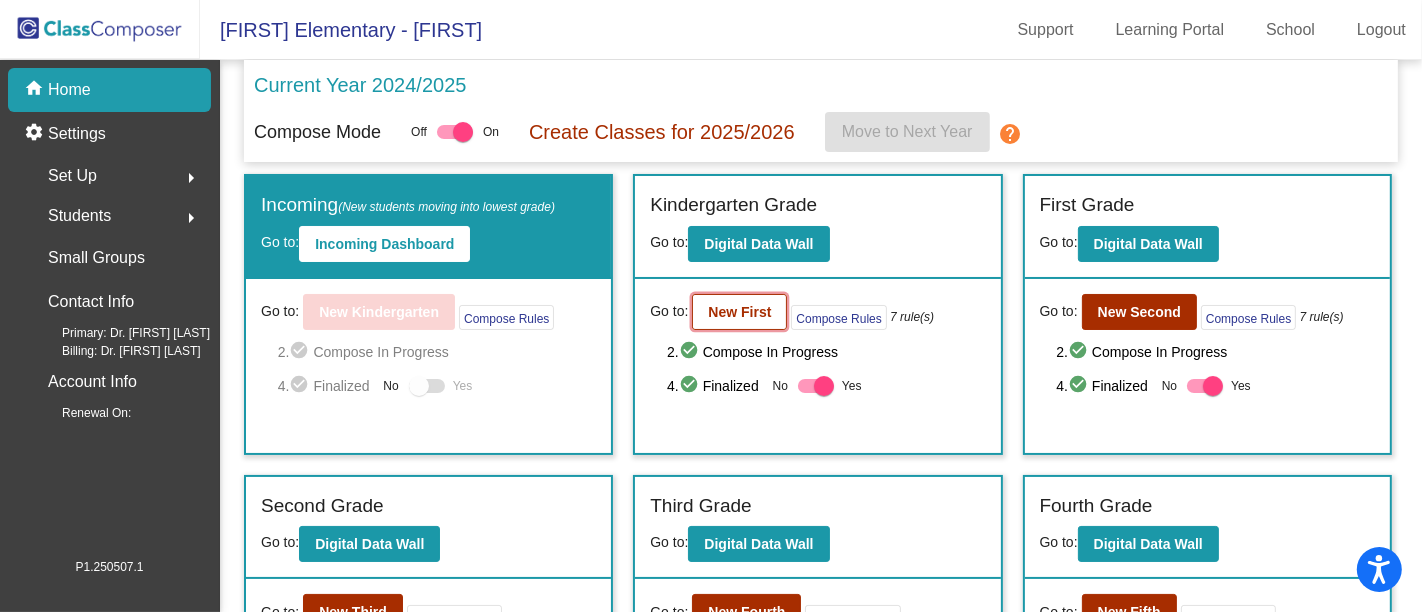 click on "New First" 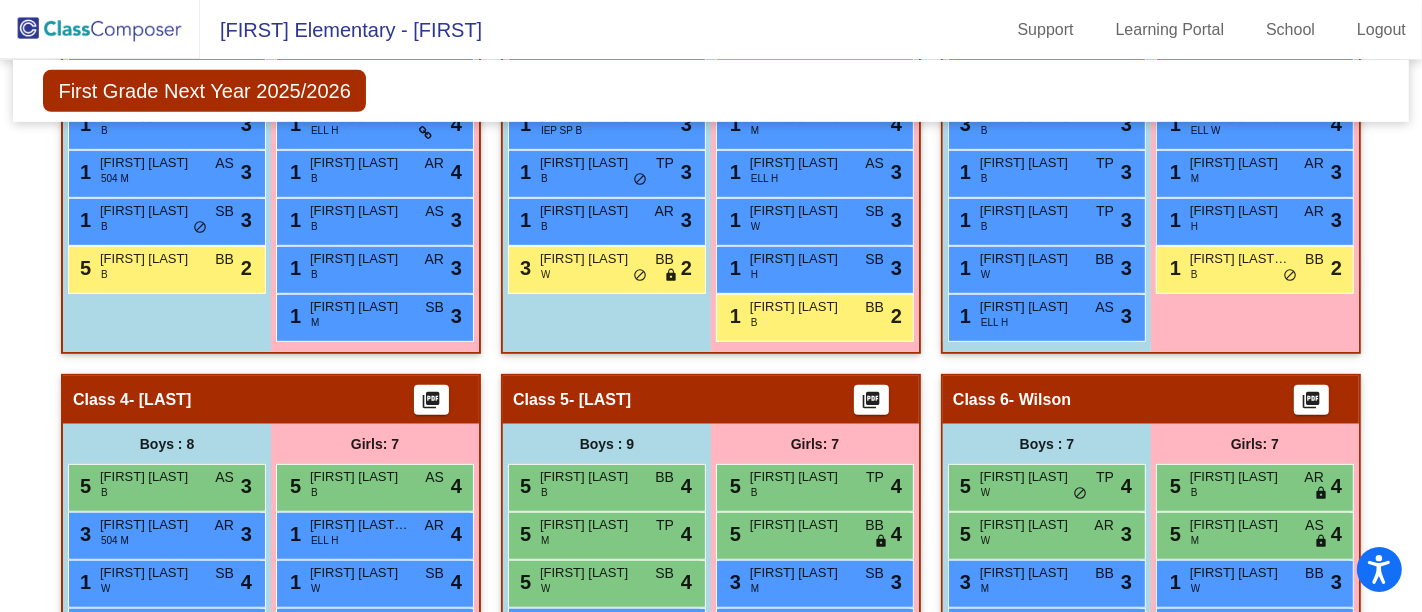 scroll, scrollTop: 799, scrollLeft: 0, axis: vertical 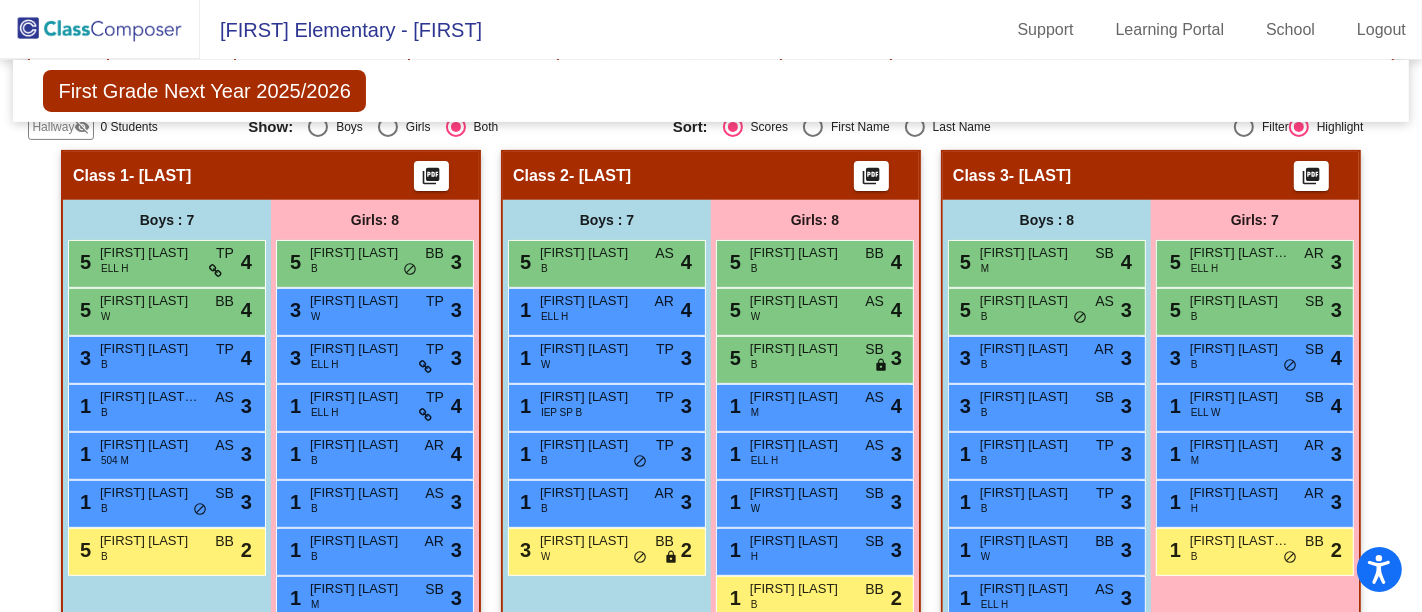 click on "Girls: 8" at bounding box center [0, 0] 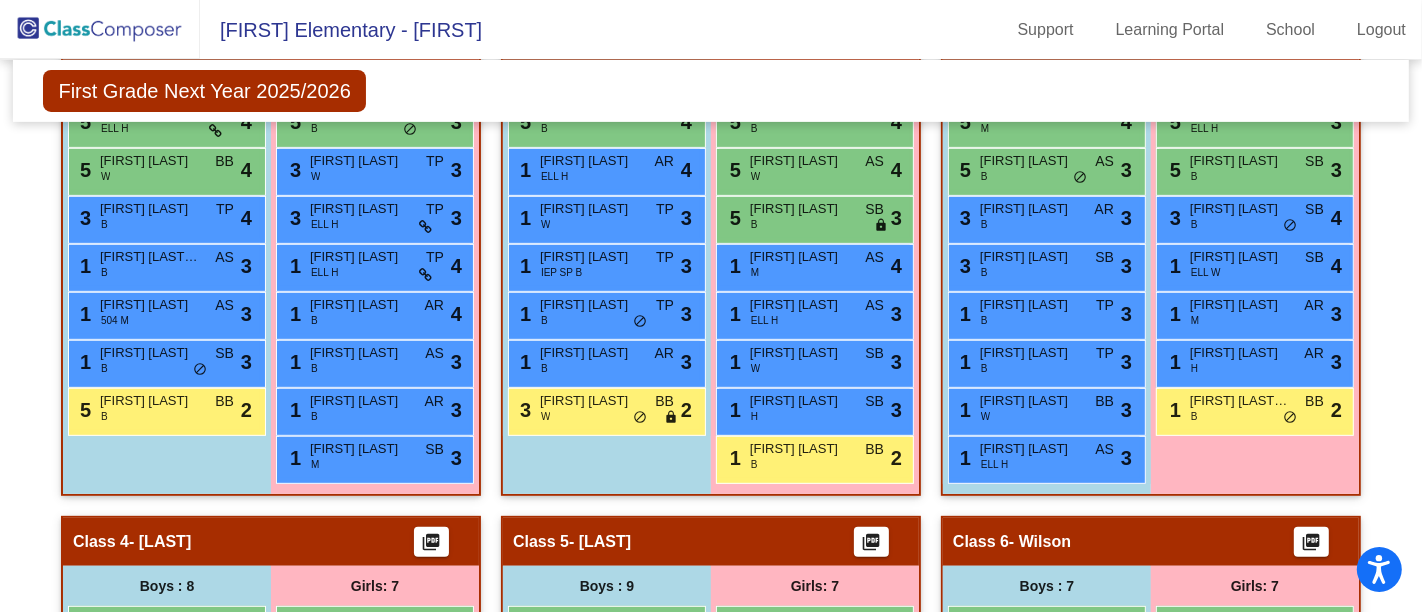 scroll, scrollTop: 654, scrollLeft: 0, axis: vertical 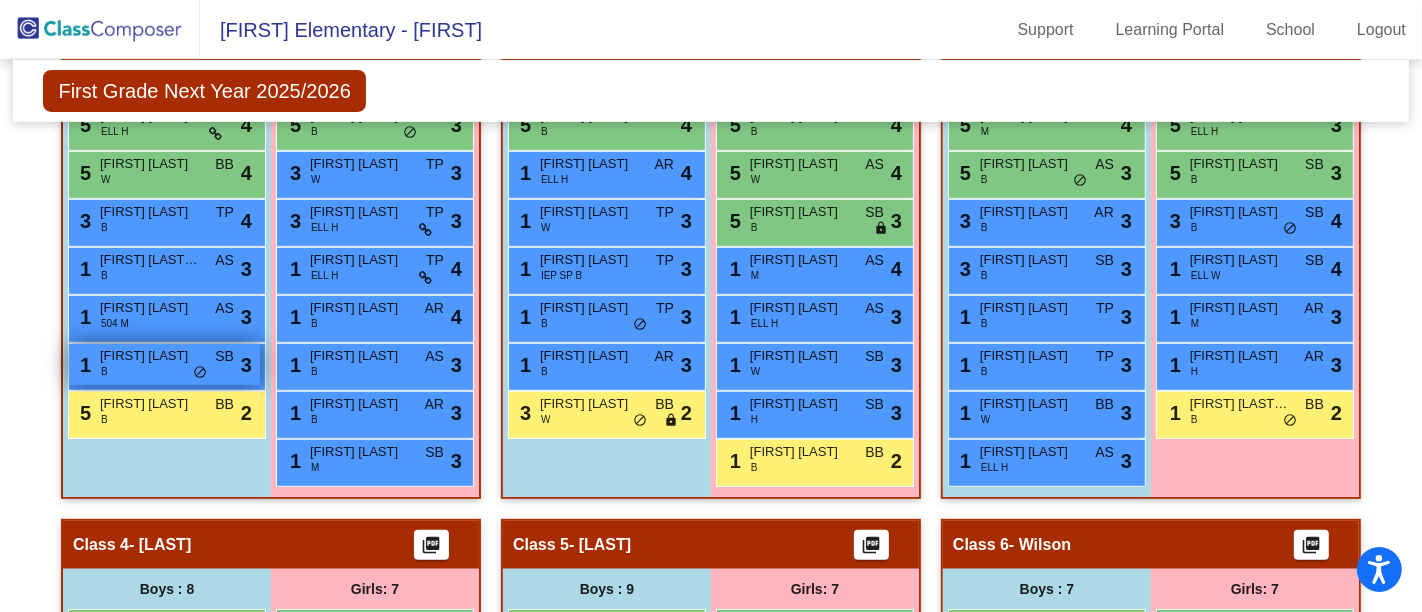 click on "do_not_disturb_alt" at bounding box center [200, 373] 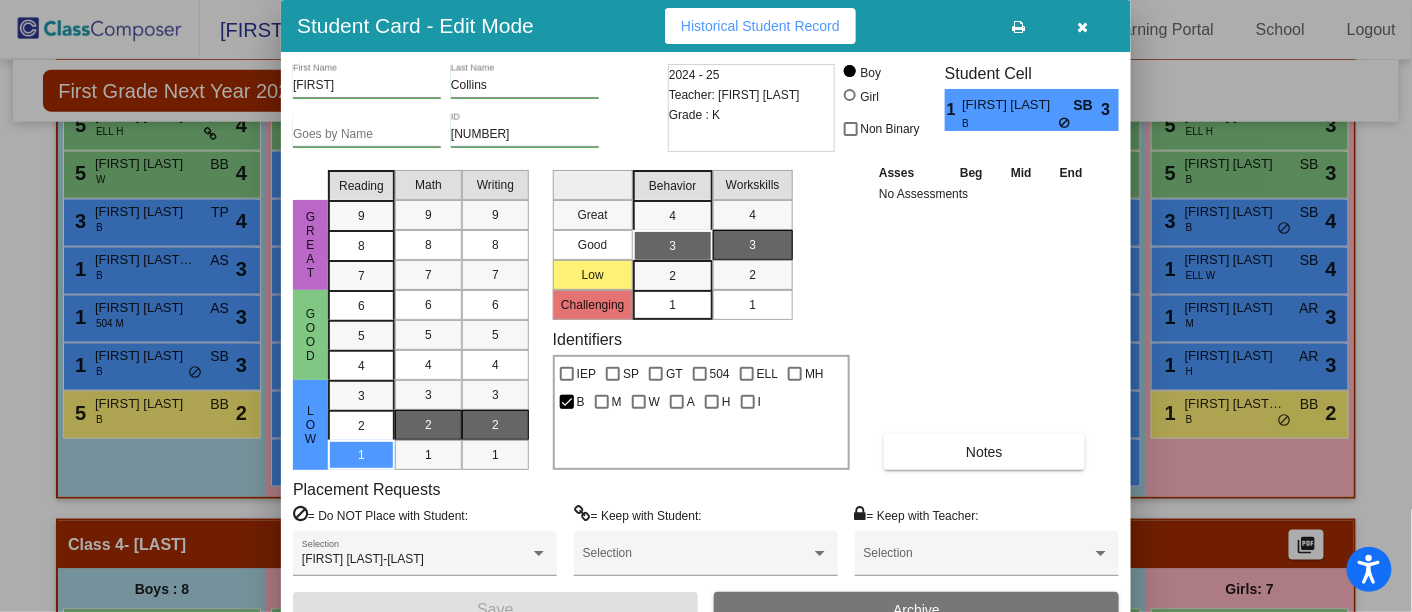 click at bounding box center (1083, 27) 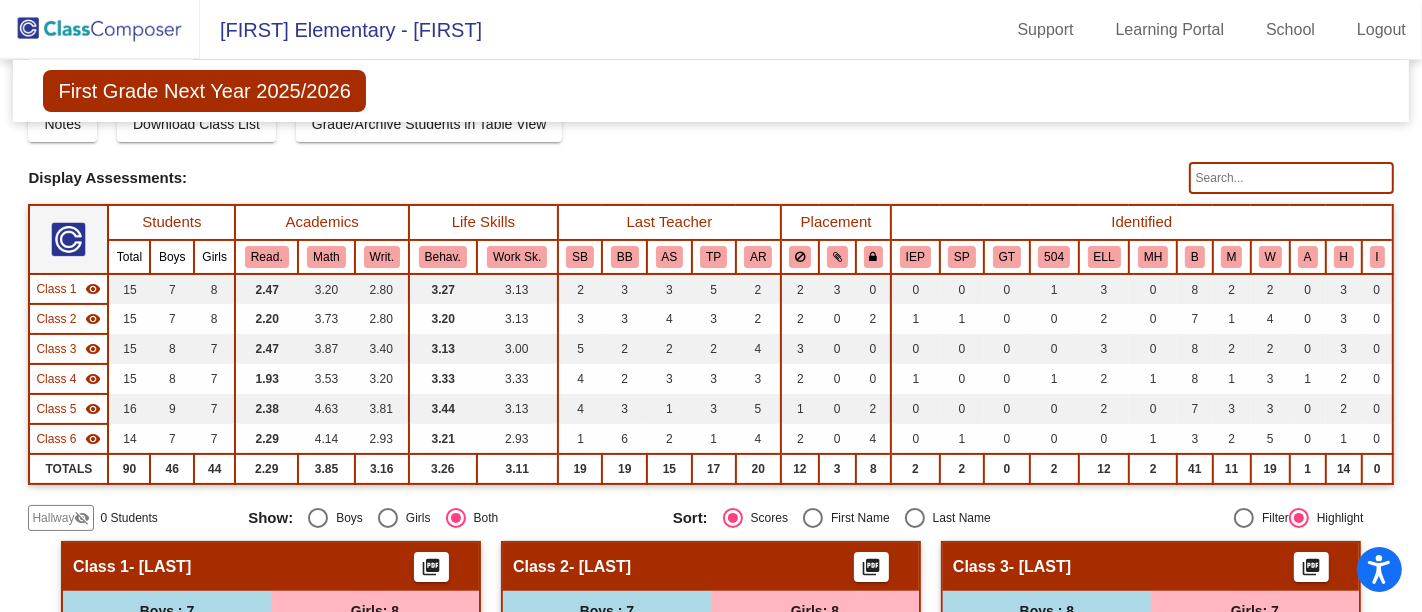 scroll, scrollTop: 0, scrollLeft: 0, axis: both 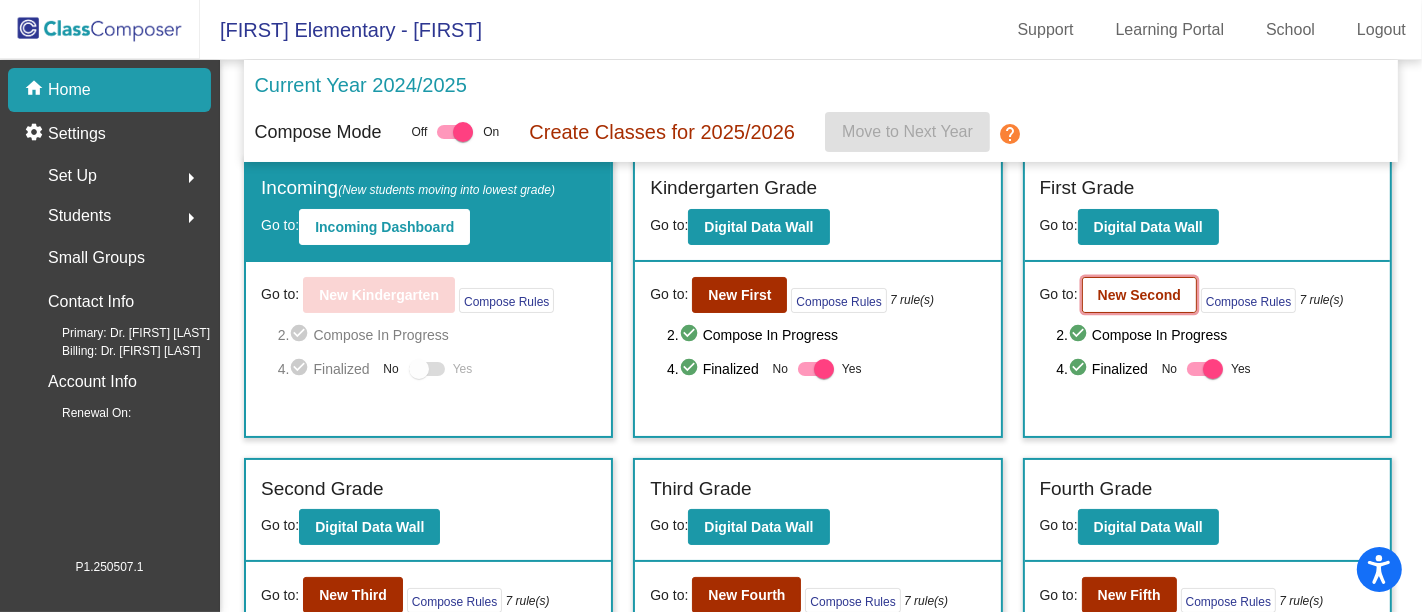click on "New Second" 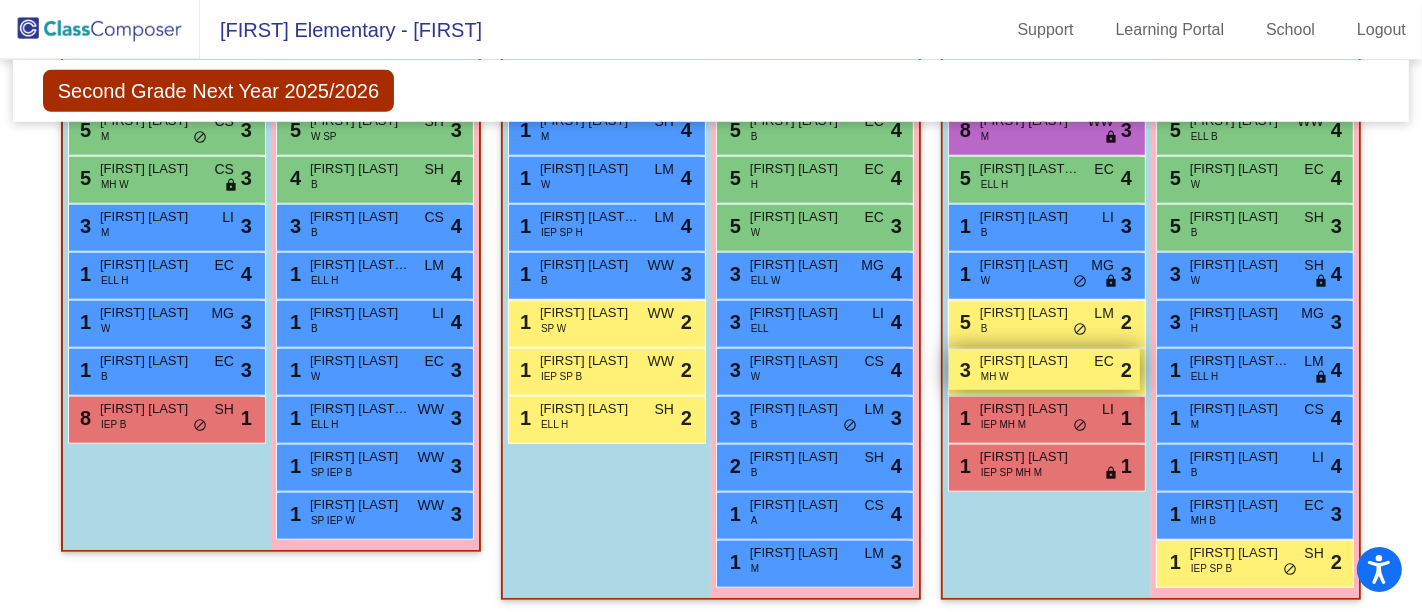 scroll, scrollTop: 1345, scrollLeft: 0, axis: vertical 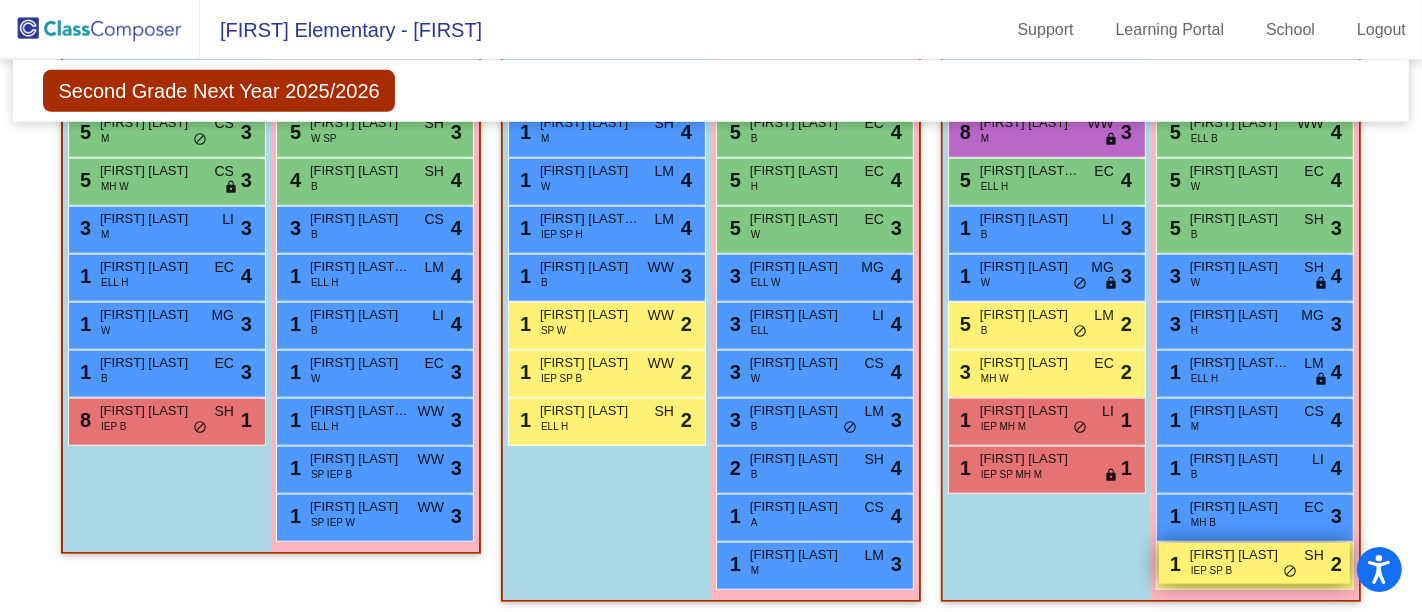 click on "do_not_disturb_alt" at bounding box center [1290, 572] 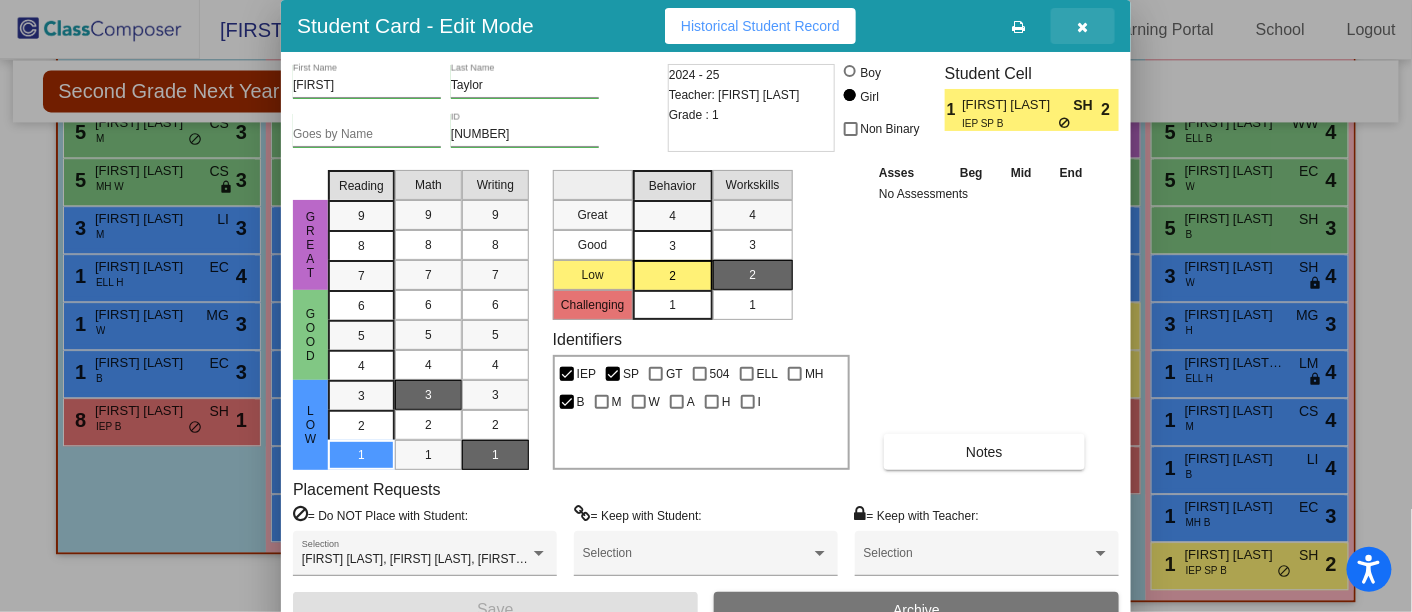 click at bounding box center (1083, 27) 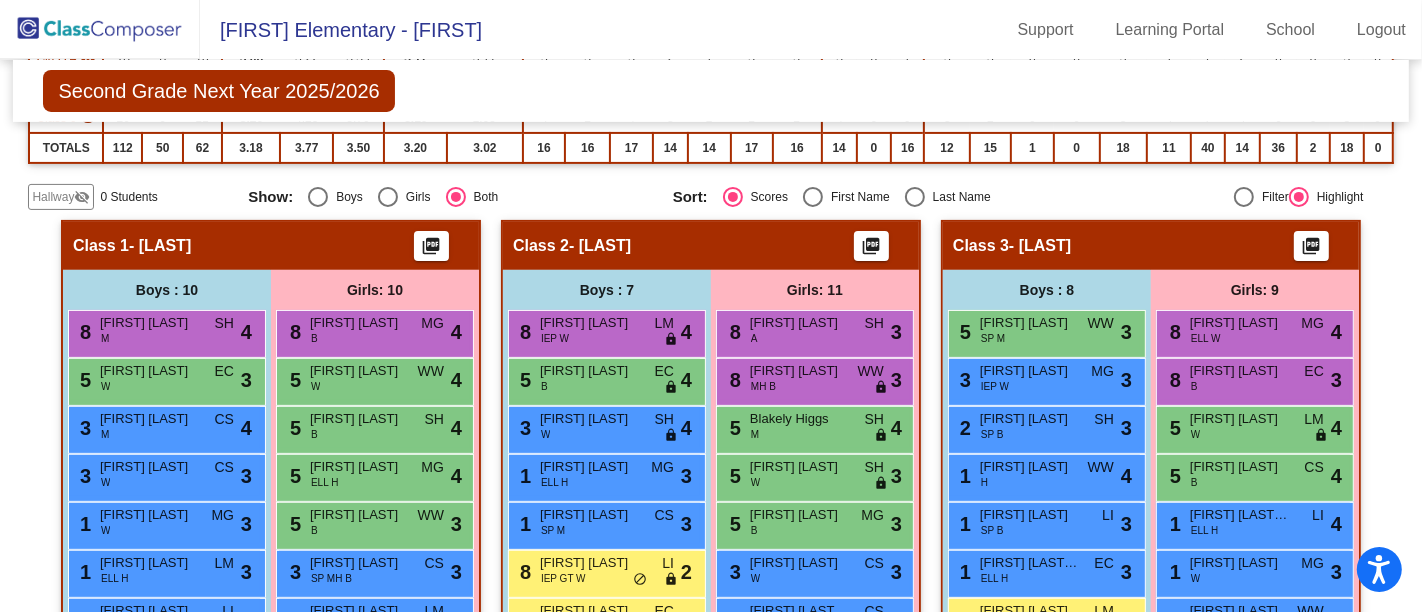 scroll, scrollTop: 0, scrollLeft: 0, axis: both 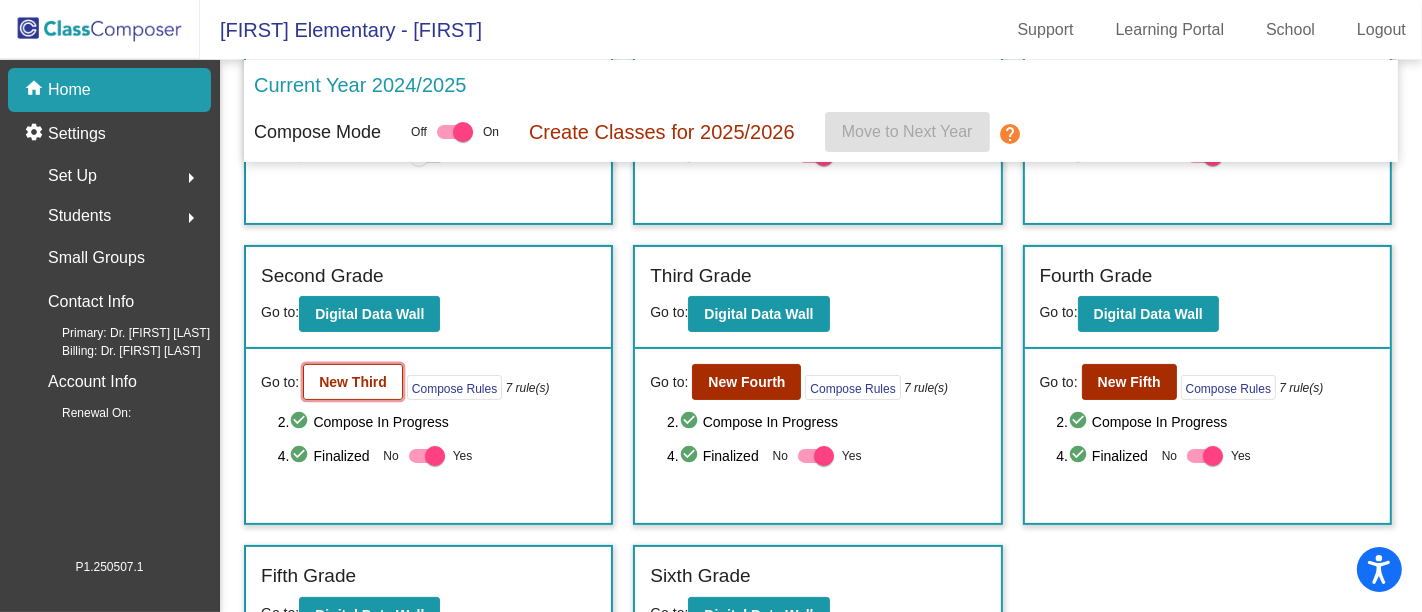 click on "New Third" 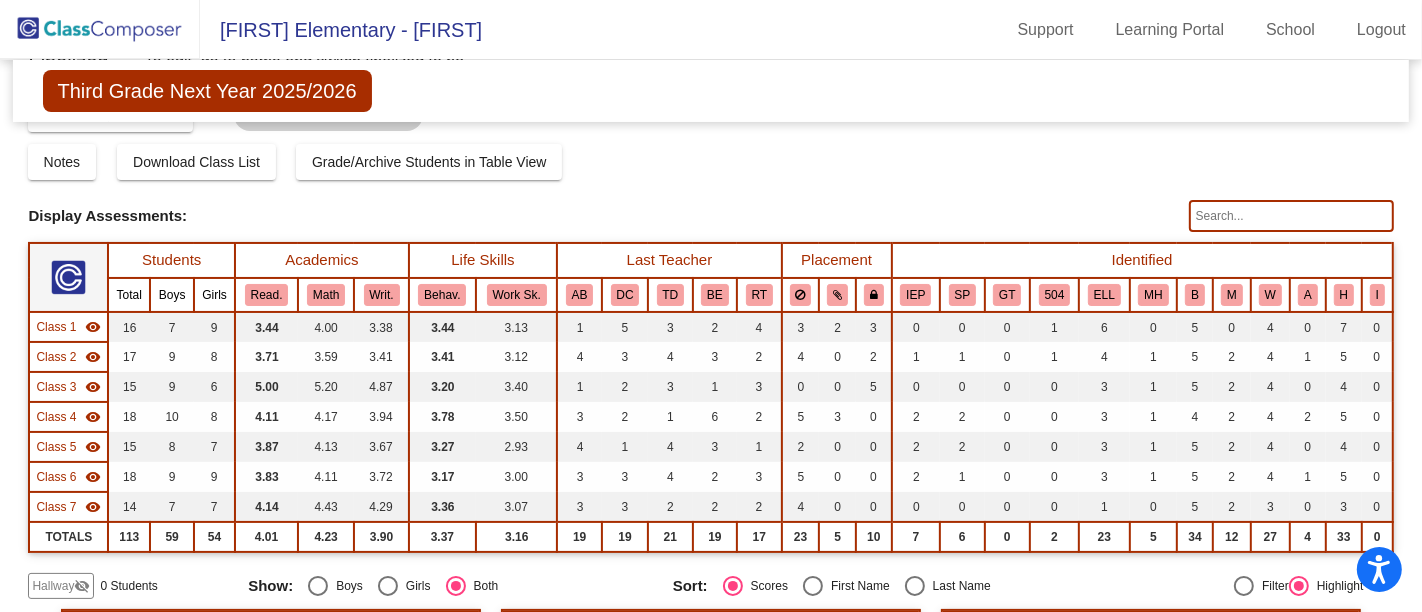 scroll, scrollTop: 0, scrollLeft: 0, axis: both 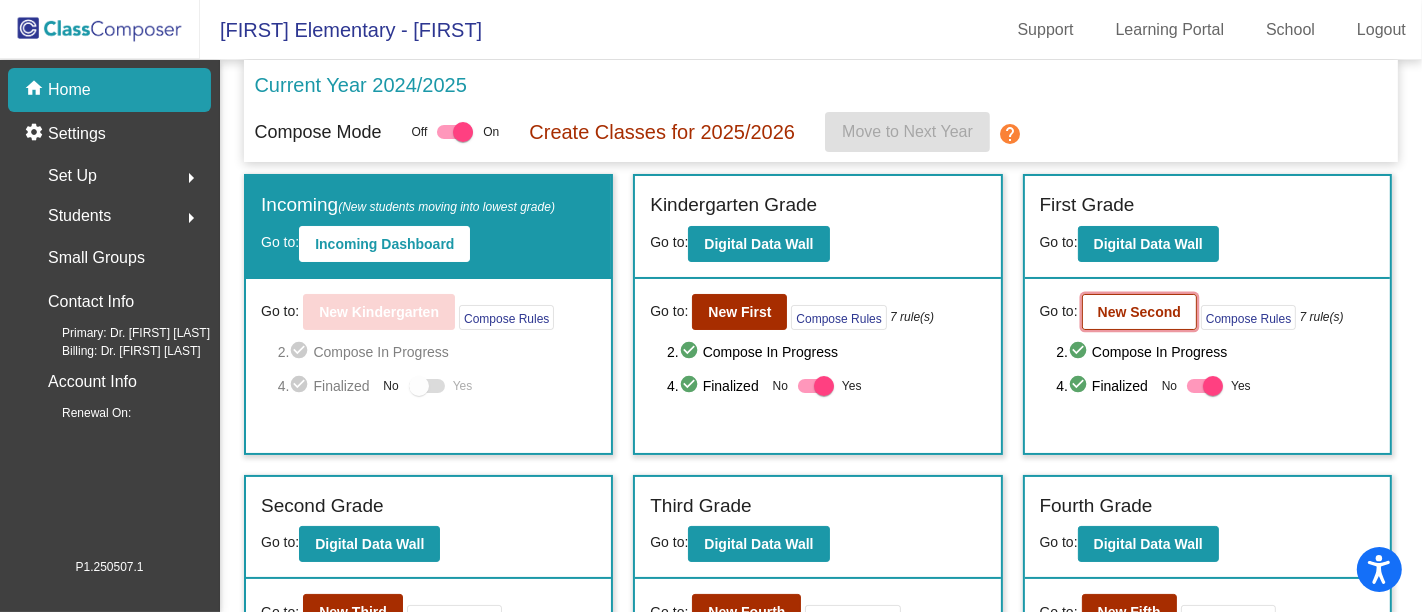 click on "New Second" 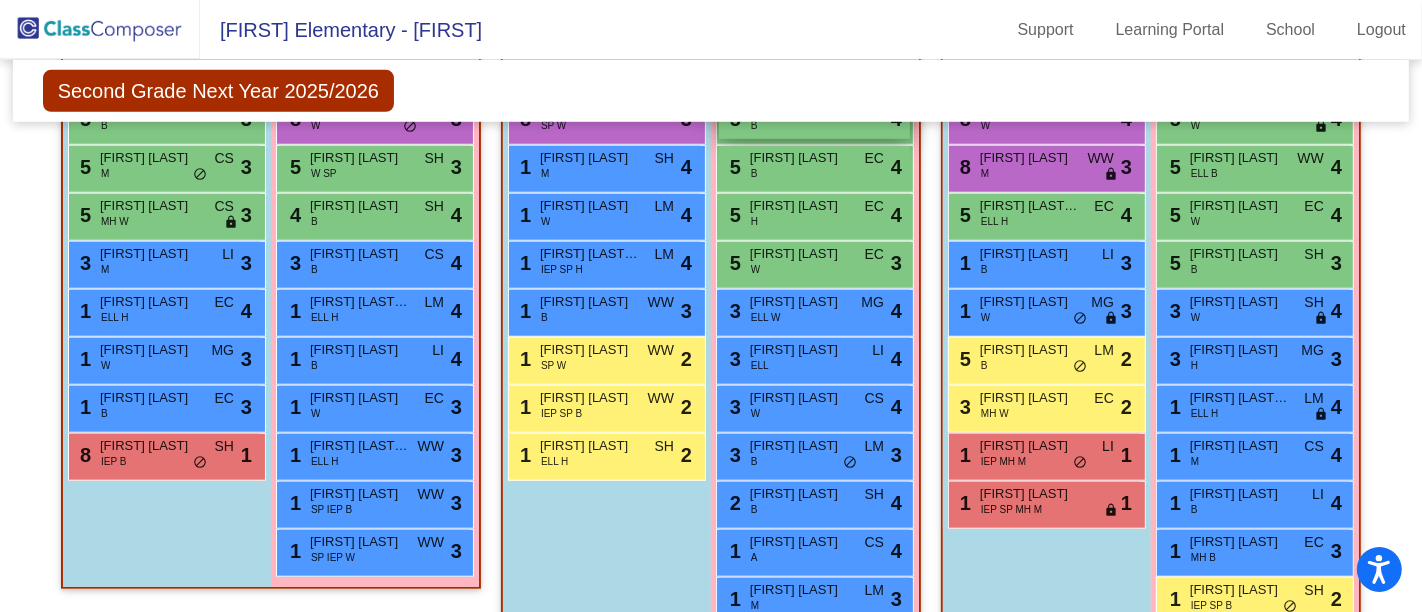 scroll, scrollTop: 1348, scrollLeft: 0, axis: vertical 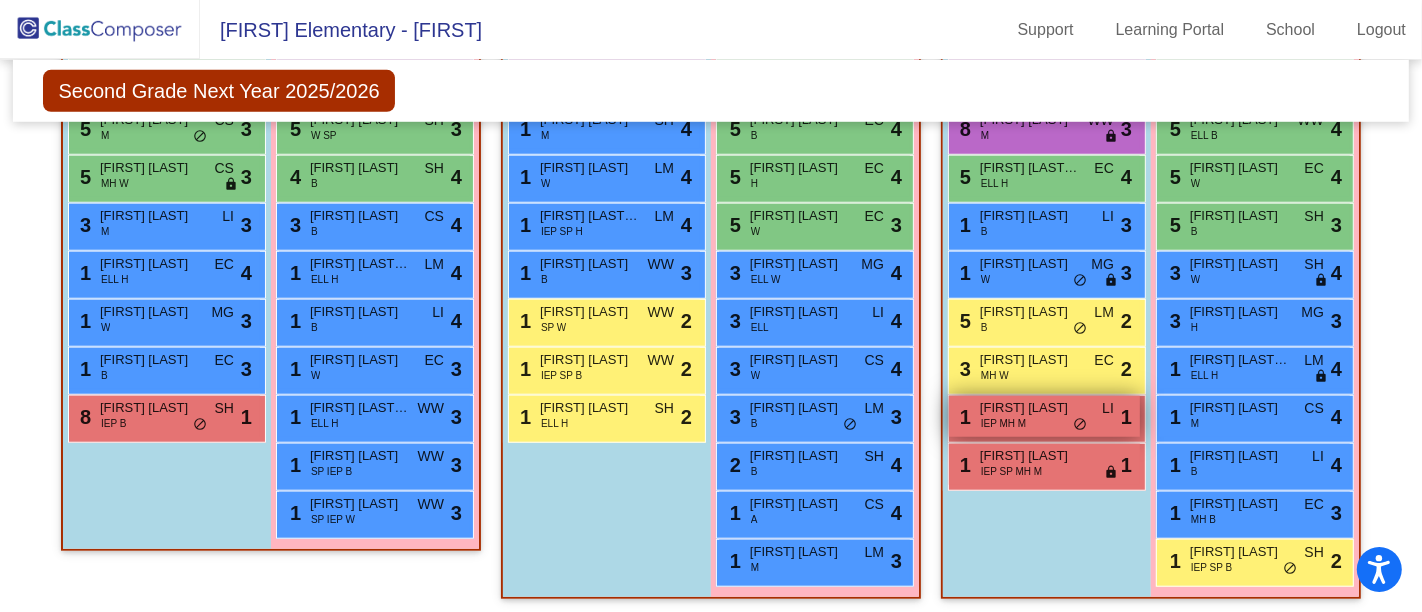 click on "do_not_disturb_alt" at bounding box center (1080, 425) 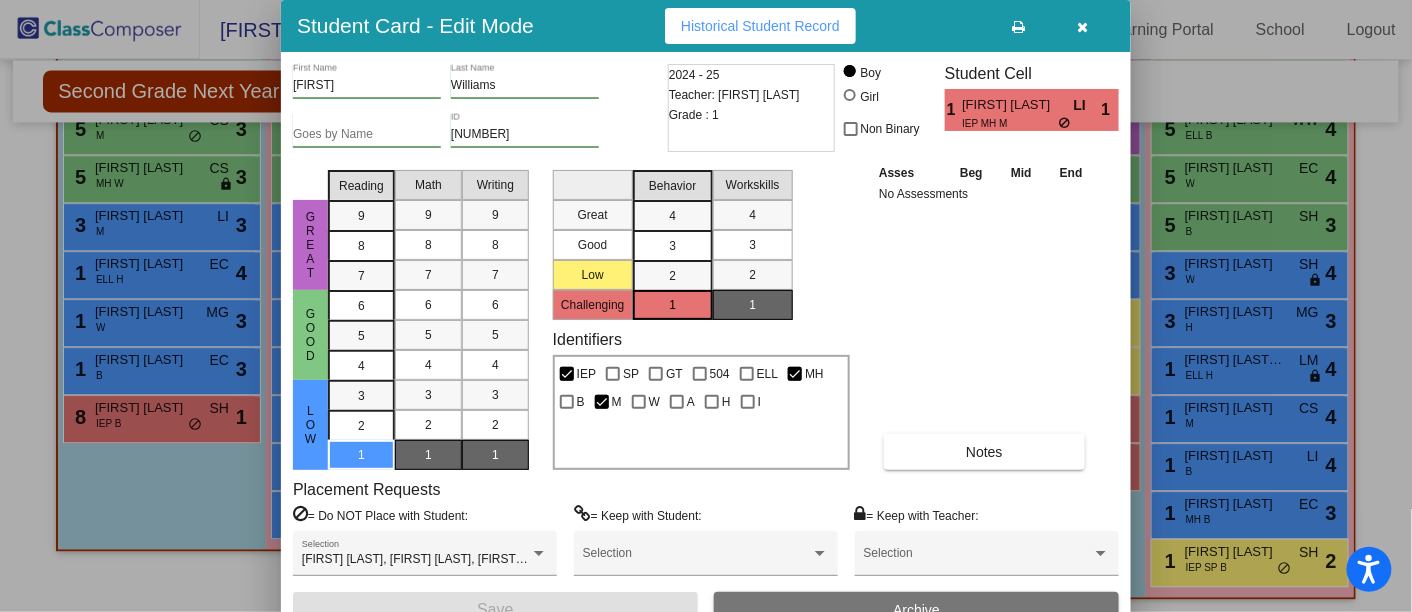 click at bounding box center (1083, 27) 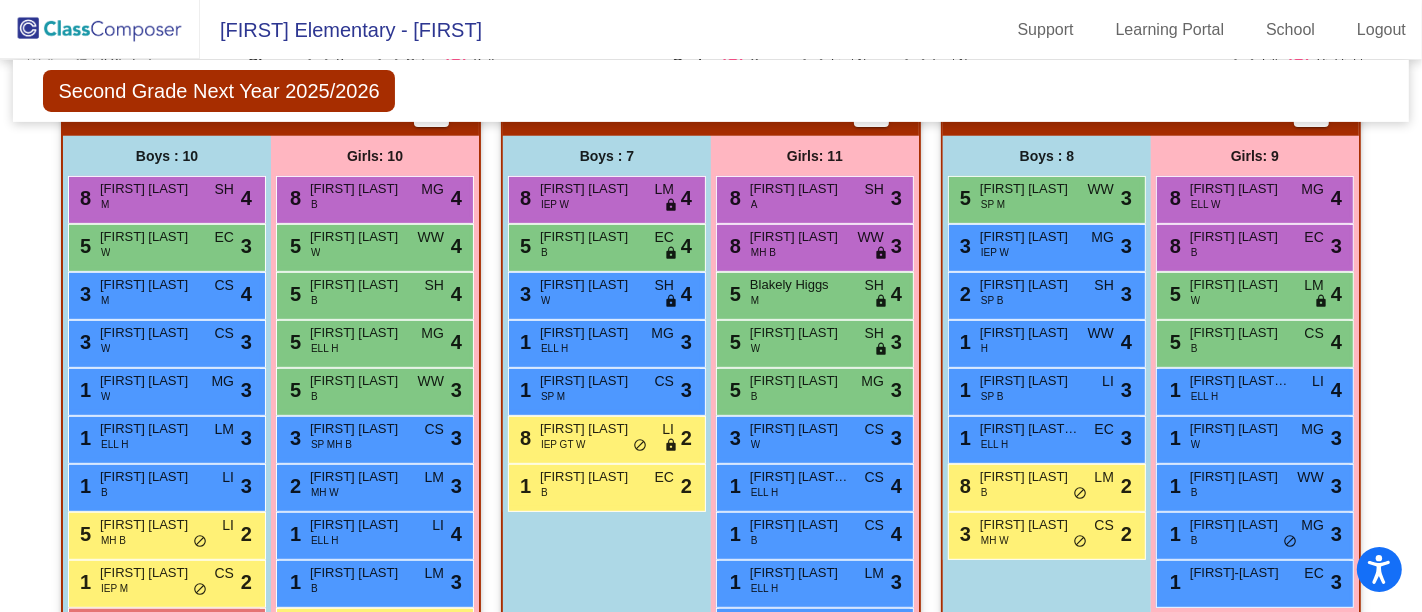 scroll, scrollTop: 580, scrollLeft: 0, axis: vertical 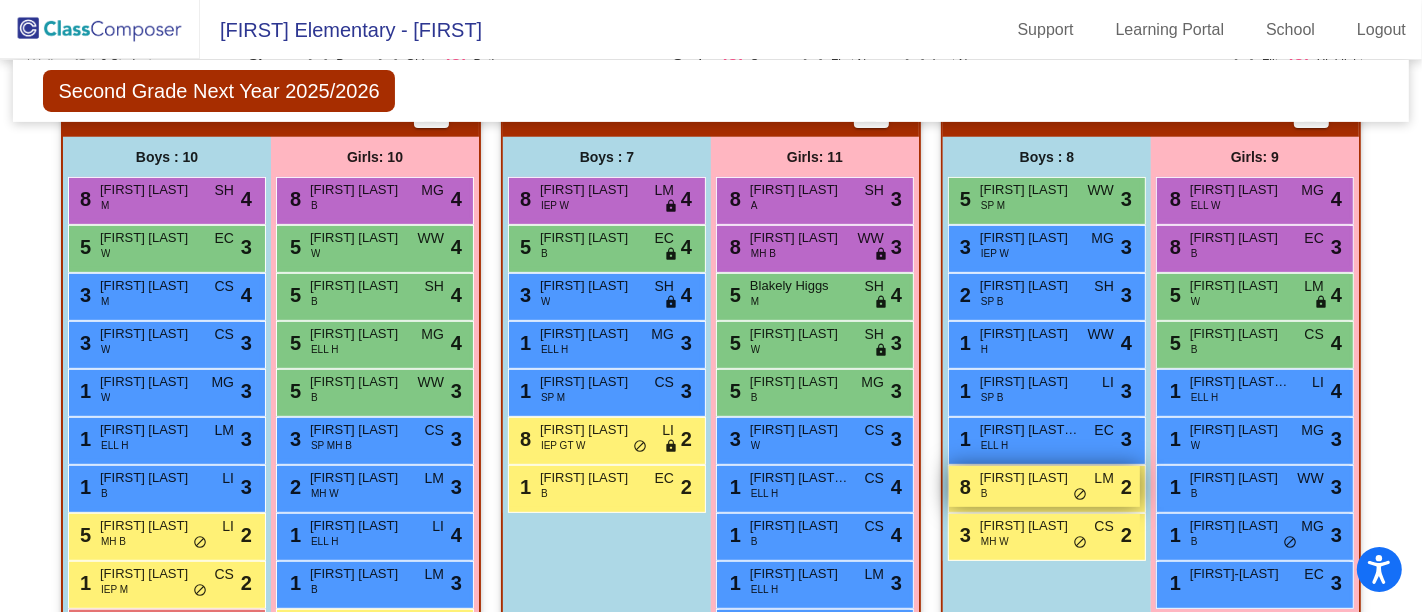 click on "[NUMBER] [LAST] [LAST] [LAST] [LAST] [LAST]" at bounding box center [1044, 486] 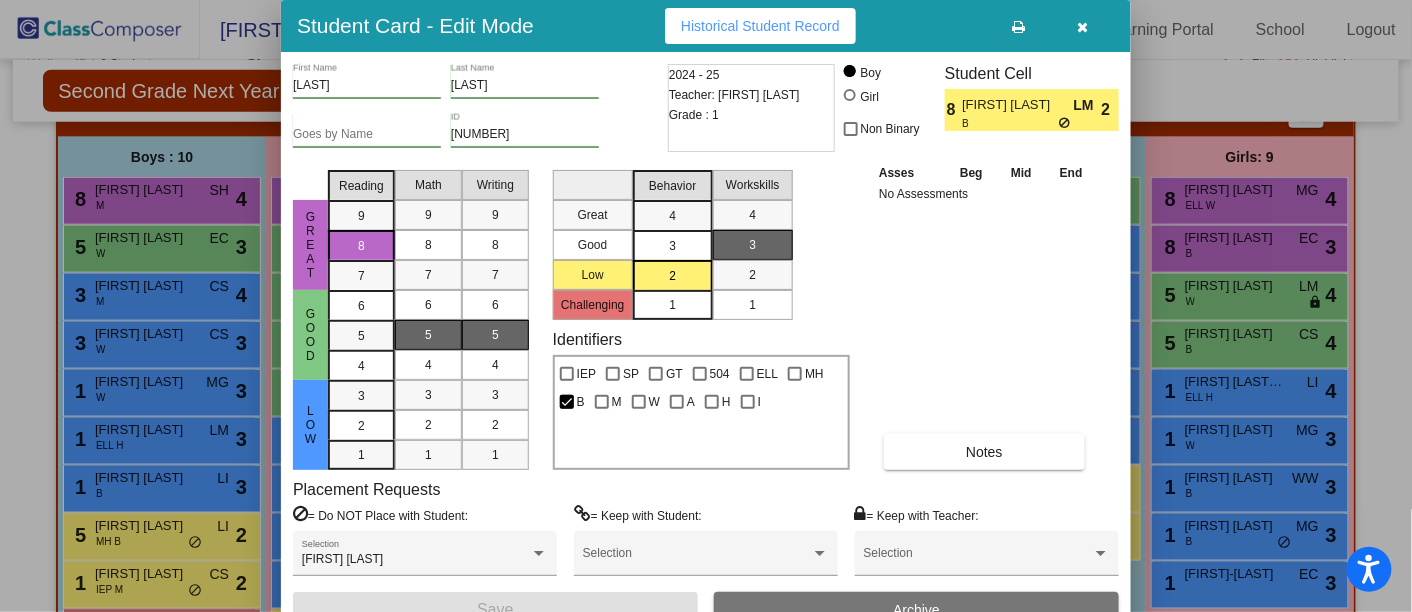 click at bounding box center [1083, 27] 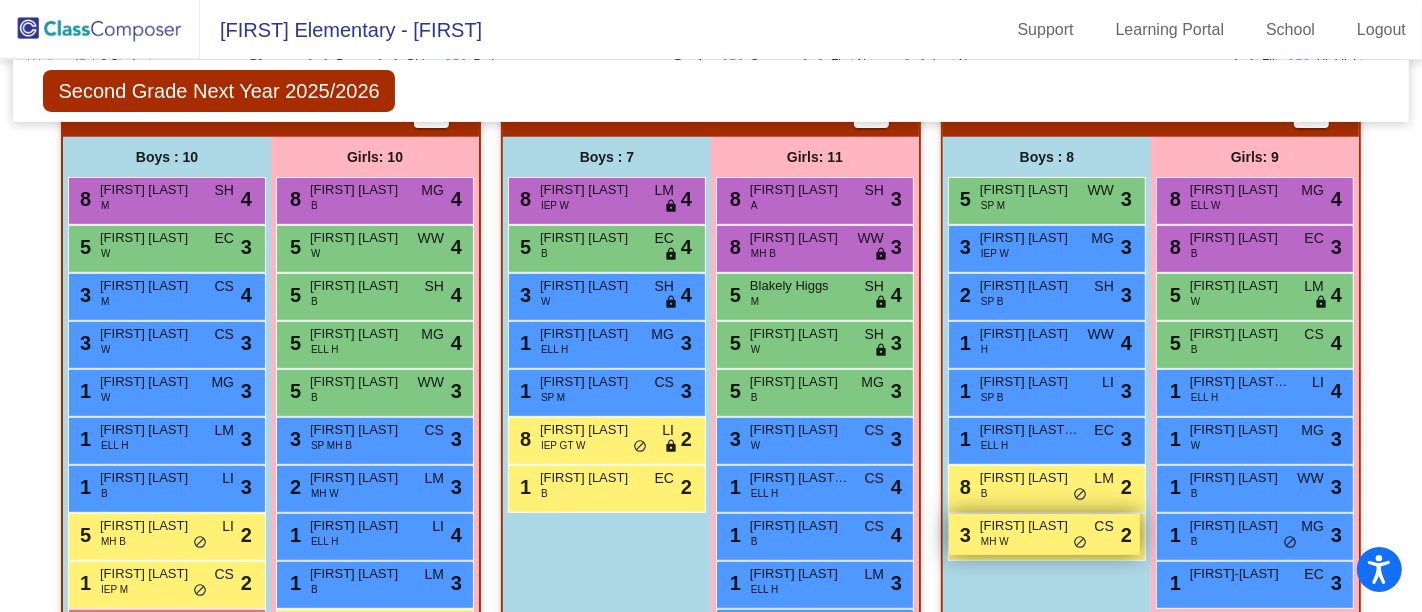click on "do_not_disturb_alt" at bounding box center [1080, 543] 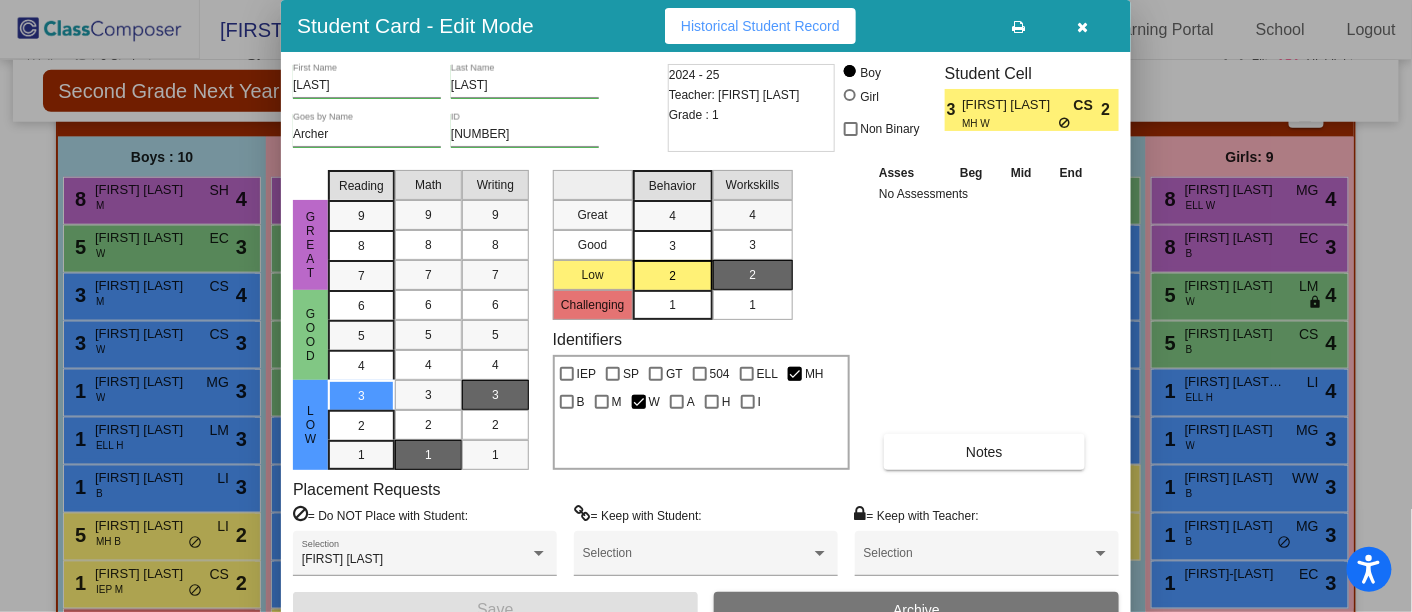 click at bounding box center (1083, 26) 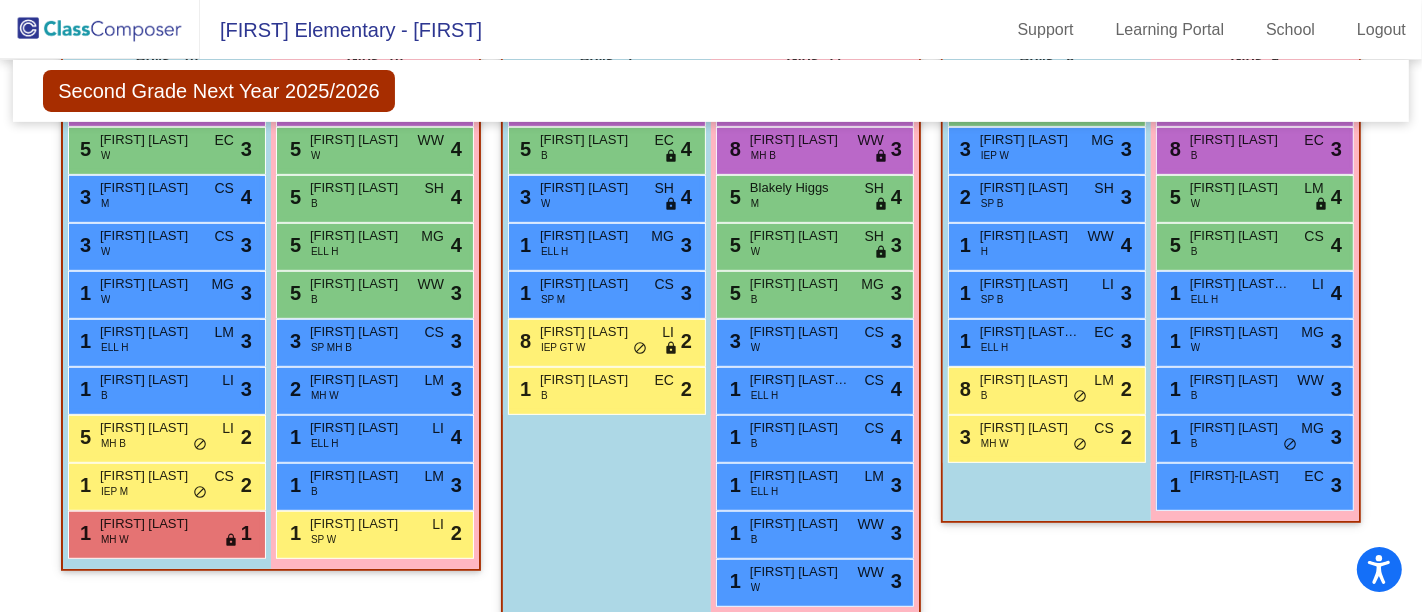 scroll, scrollTop: 690, scrollLeft: 0, axis: vertical 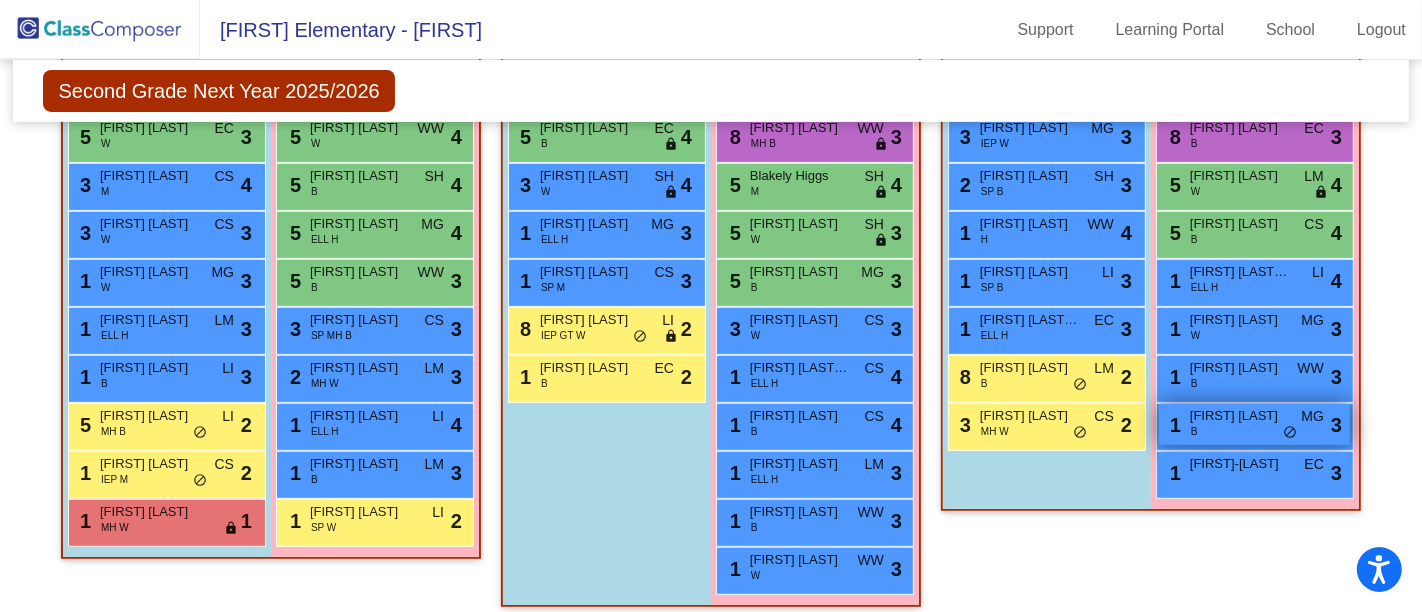 click on "do_not_disturb_alt" at bounding box center (1290, 433) 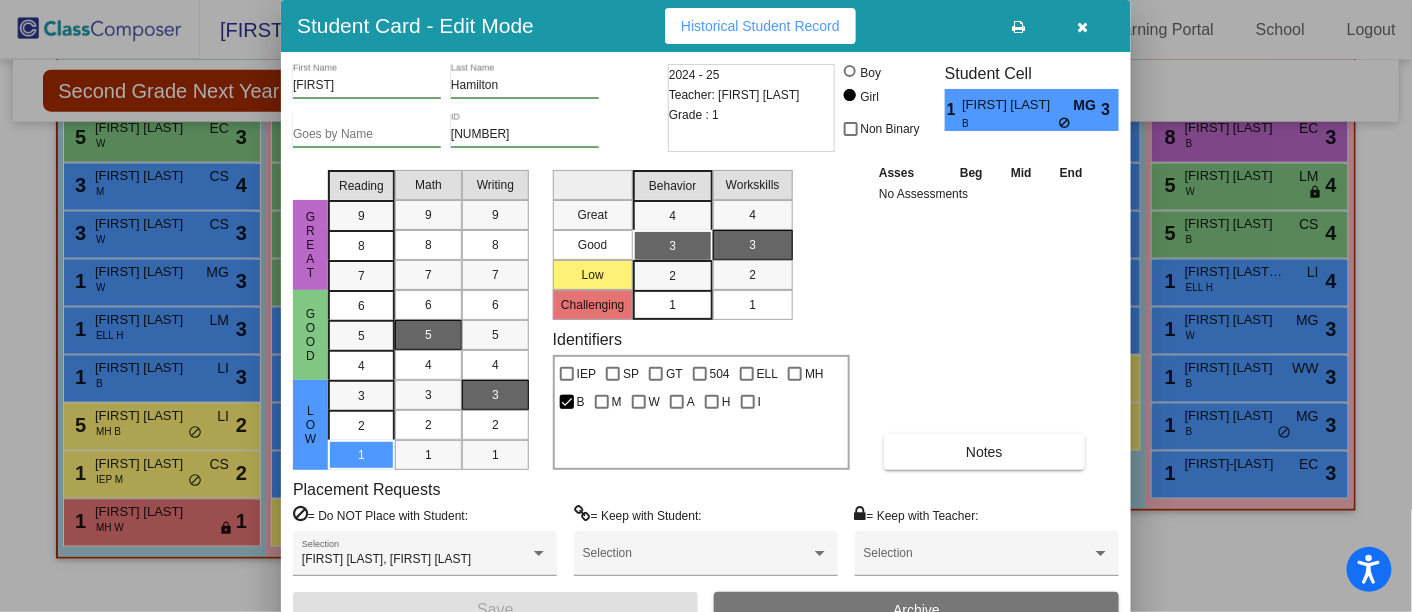 click at bounding box center (1083, 26) 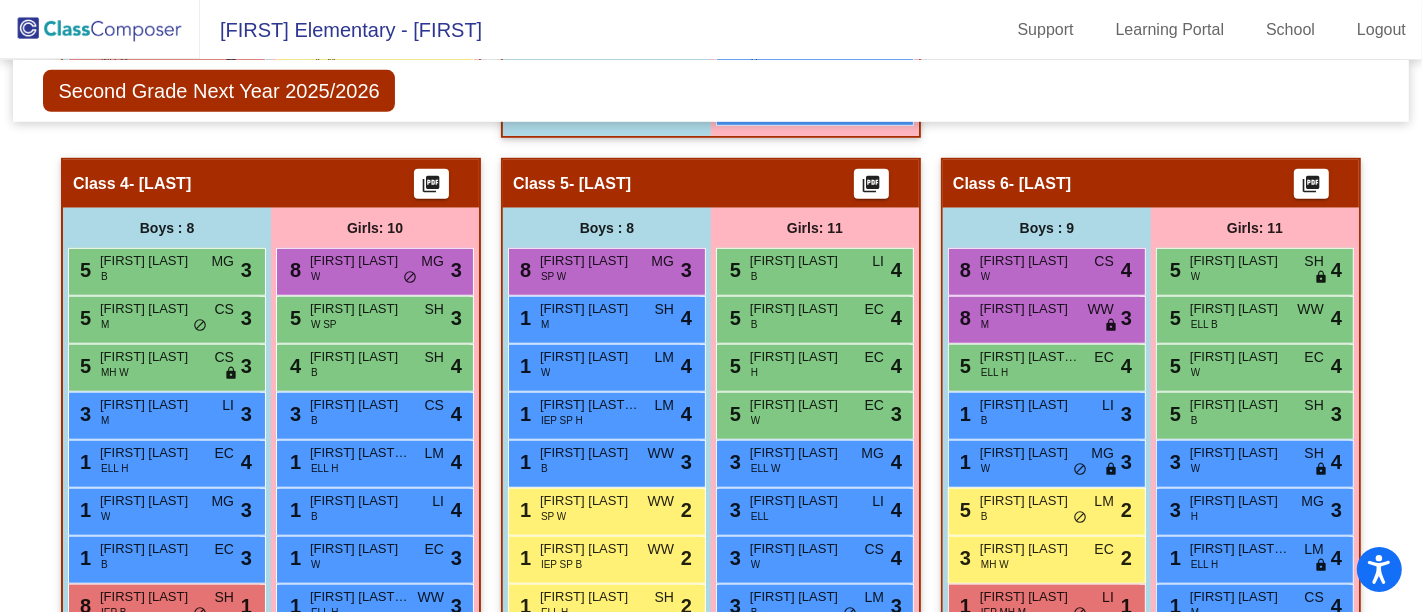 scroll, scrollTop: 1348, scrollLeft: 0, axis: vertical 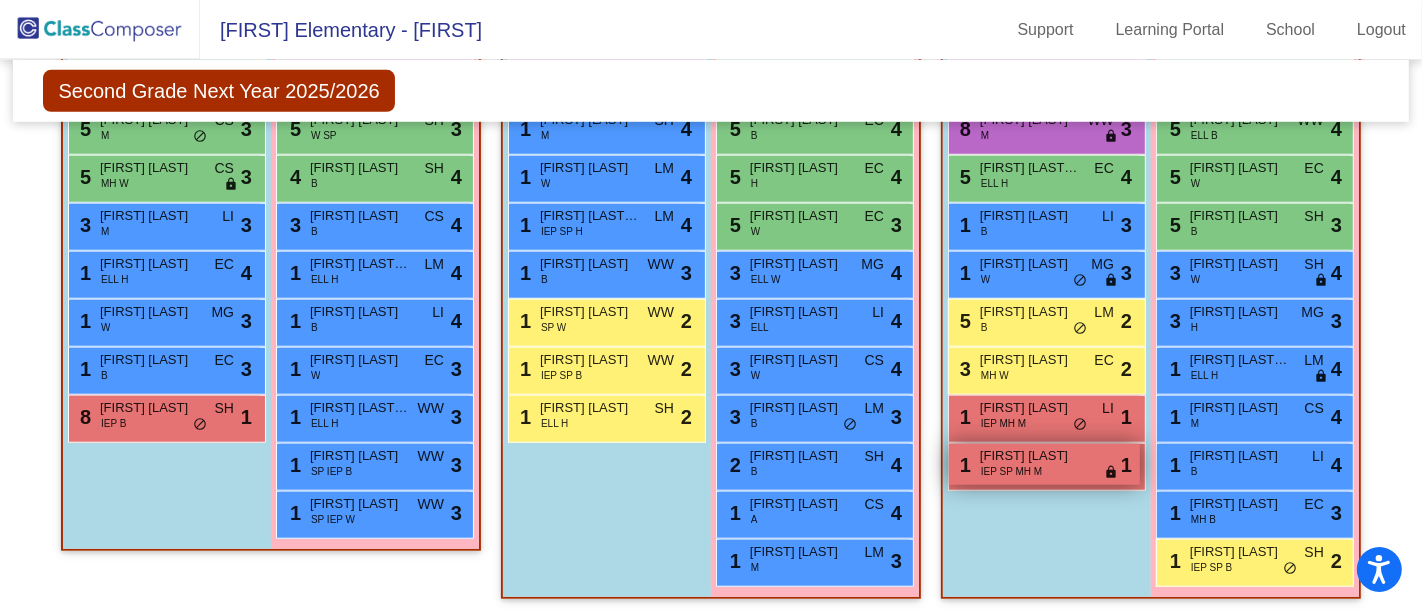 drag, startPoint x: 1009, startPoint y: 411, endPoint x: 1015, endPoint y: 441, distance: 30.594116 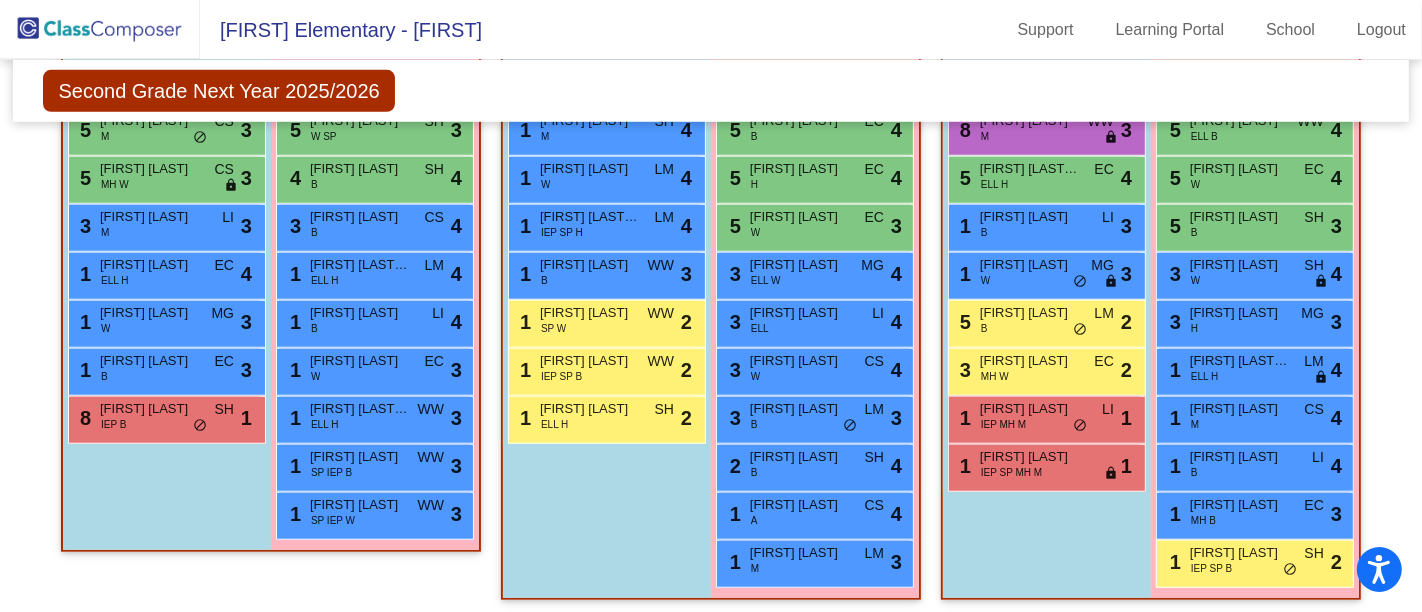 click on "Boys : 9  8 [FIRST] [LAST] W CS lock do_not_disturb_alt 4 8 [FIRST] [LAST] M WW lock do_not_disturb_alt 3 5 [FIRST] [LAST] ELL H EC lock do_not_disturb_alt 4 1 [FIRST] [LAST] B LI lock do_not_disturb_alt 3 1 [FIRST] [LAST] W MG lock do_not_disturb_alt 3 5 [FIRST] [LAST] B LM lock do_not_disturb_alt 2 3 [FIRST] [LAST] MH W EC lock do_not_disturb_alt 2 1 [FIRST] [LAST] IEP MH M LI lock do_not_disturb_alt 1 1 [FIRST] [LAST] IEP SP MH M lock do_not_disturb_alt 1" at bounding box center (0, 0) 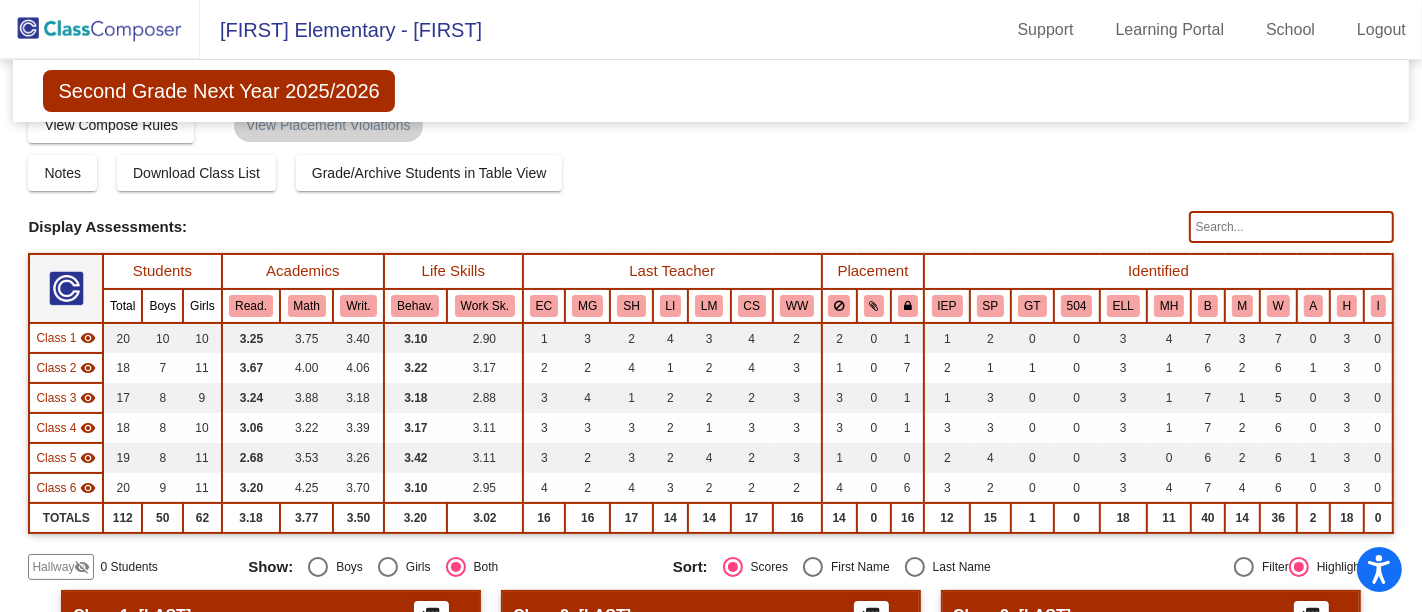 scroll, scrollTop: 97, scrollLeft: 0, axis: vertical 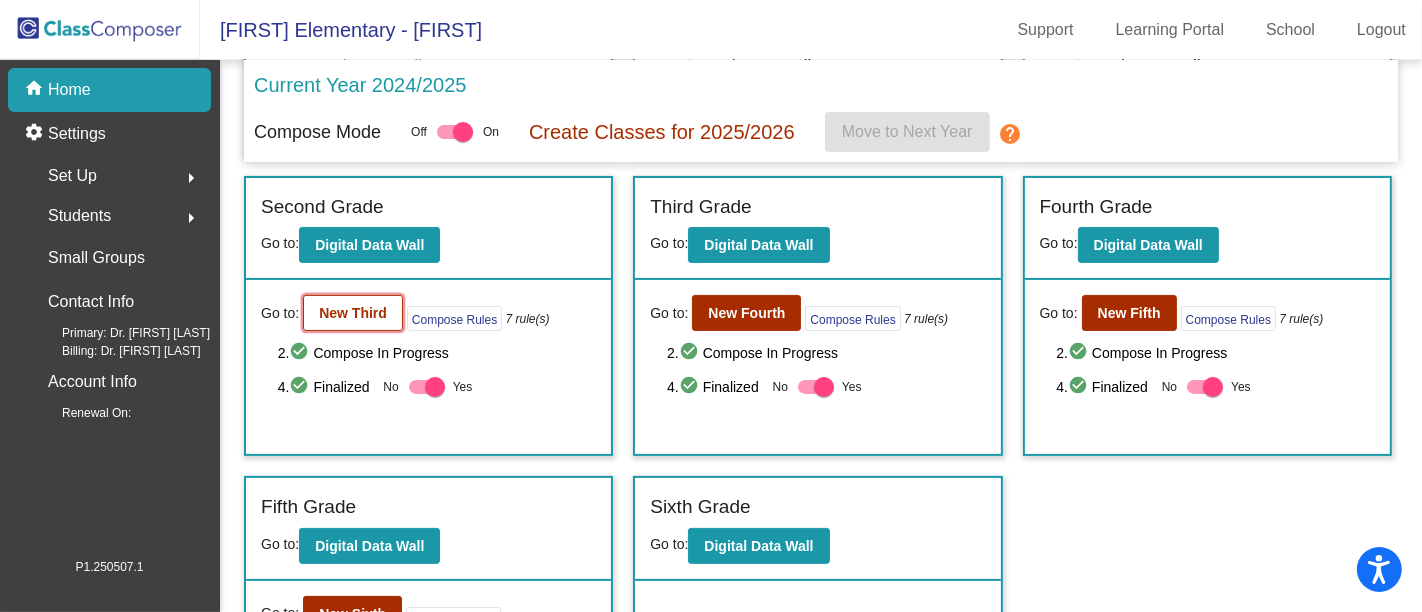 click on "New Third" 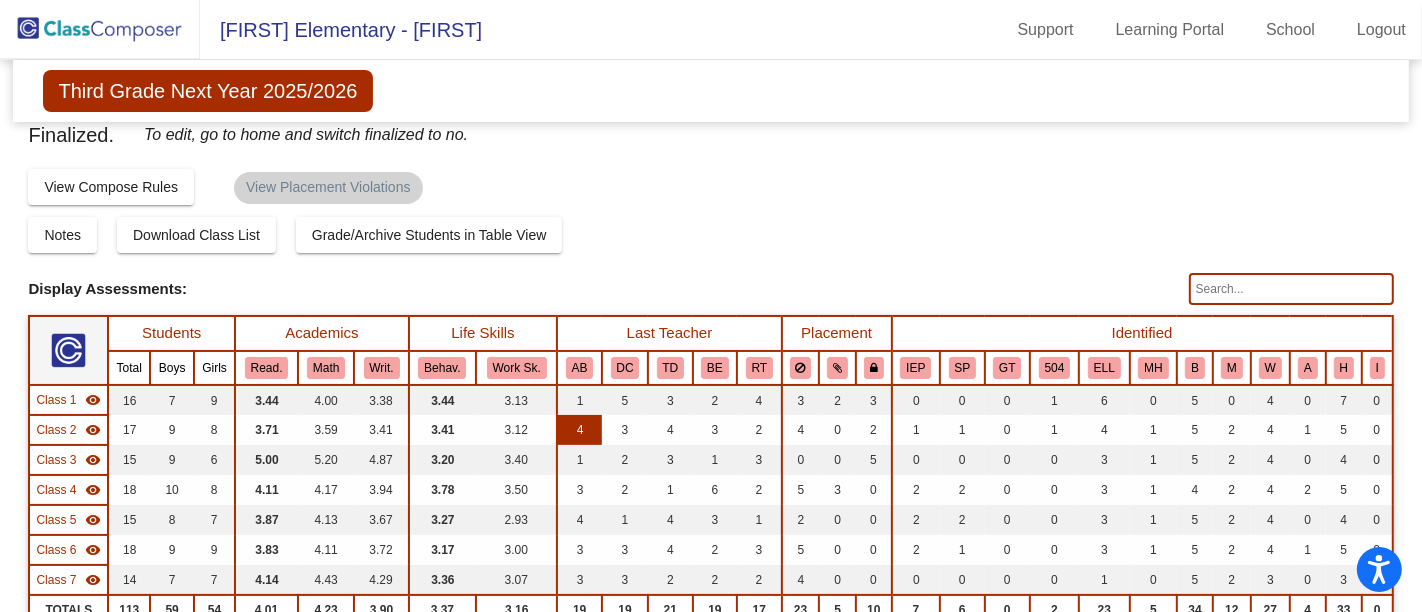 scroll, scrollTop: 3, scrollLeft: 0, axis: vertical 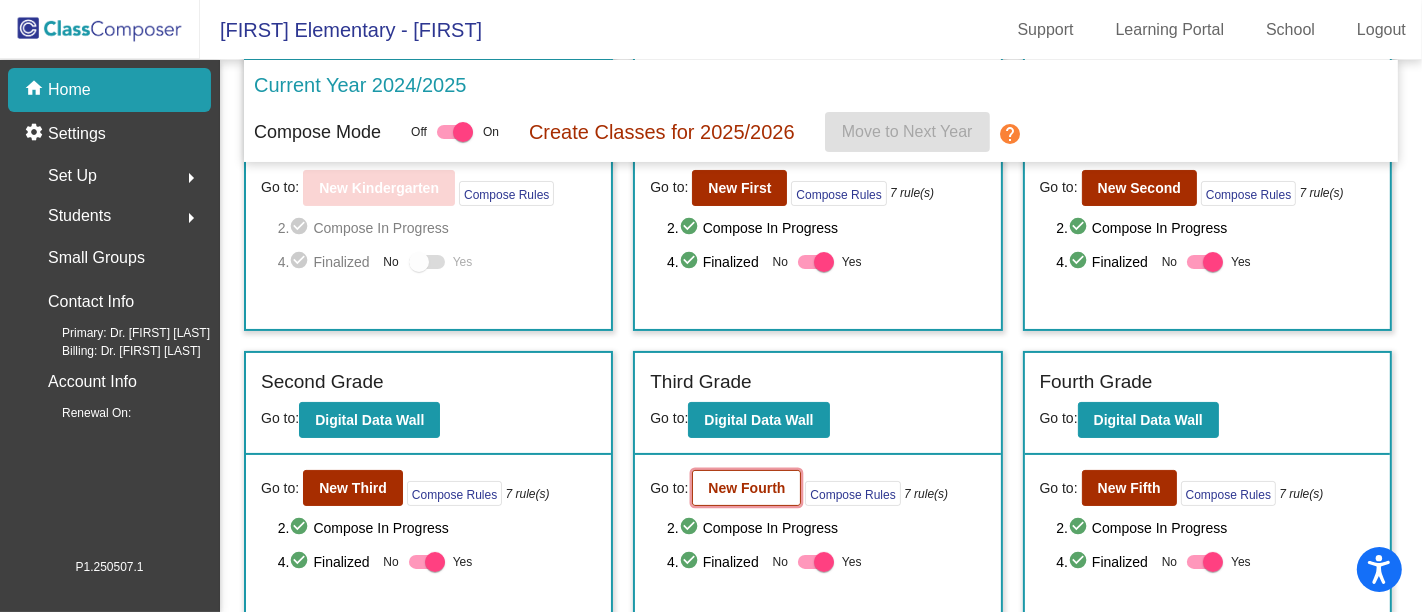 click on "New Fourth" 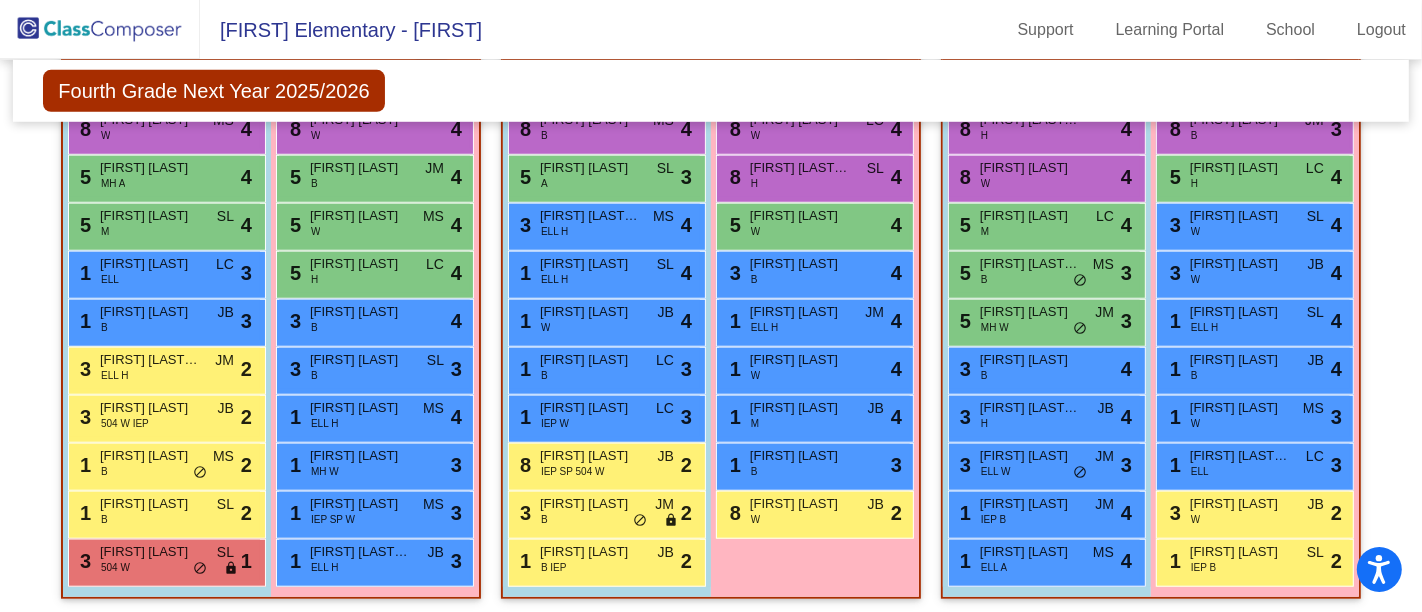 scroll, scrollTop: 1347, scrollLeft: 0, axis: vertical 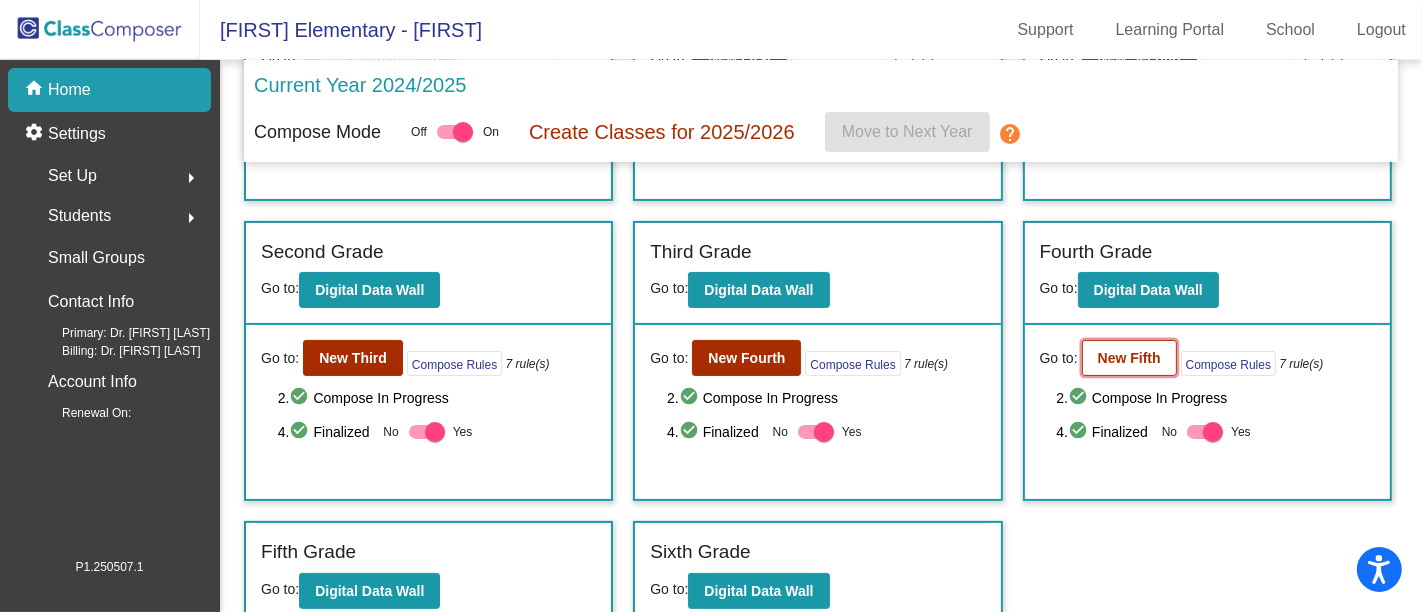 click on "New Fifth" 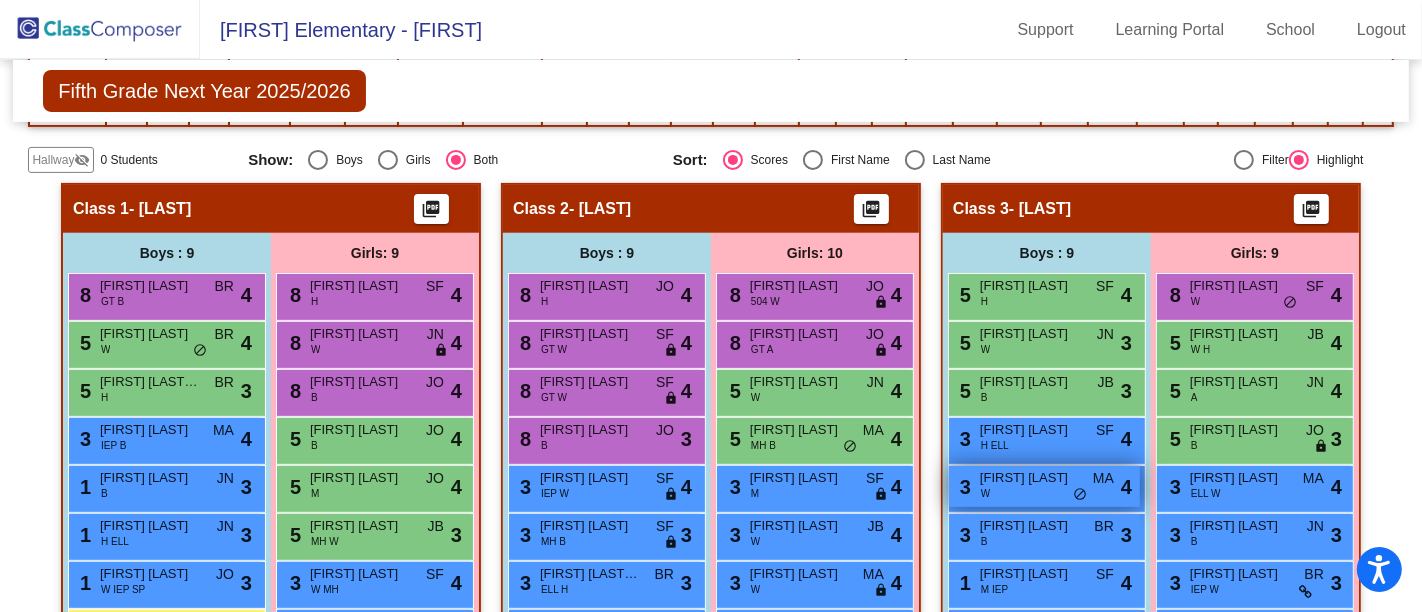 scroll, scrollTop: 484, scrollLeft: 0, axis: vertical 